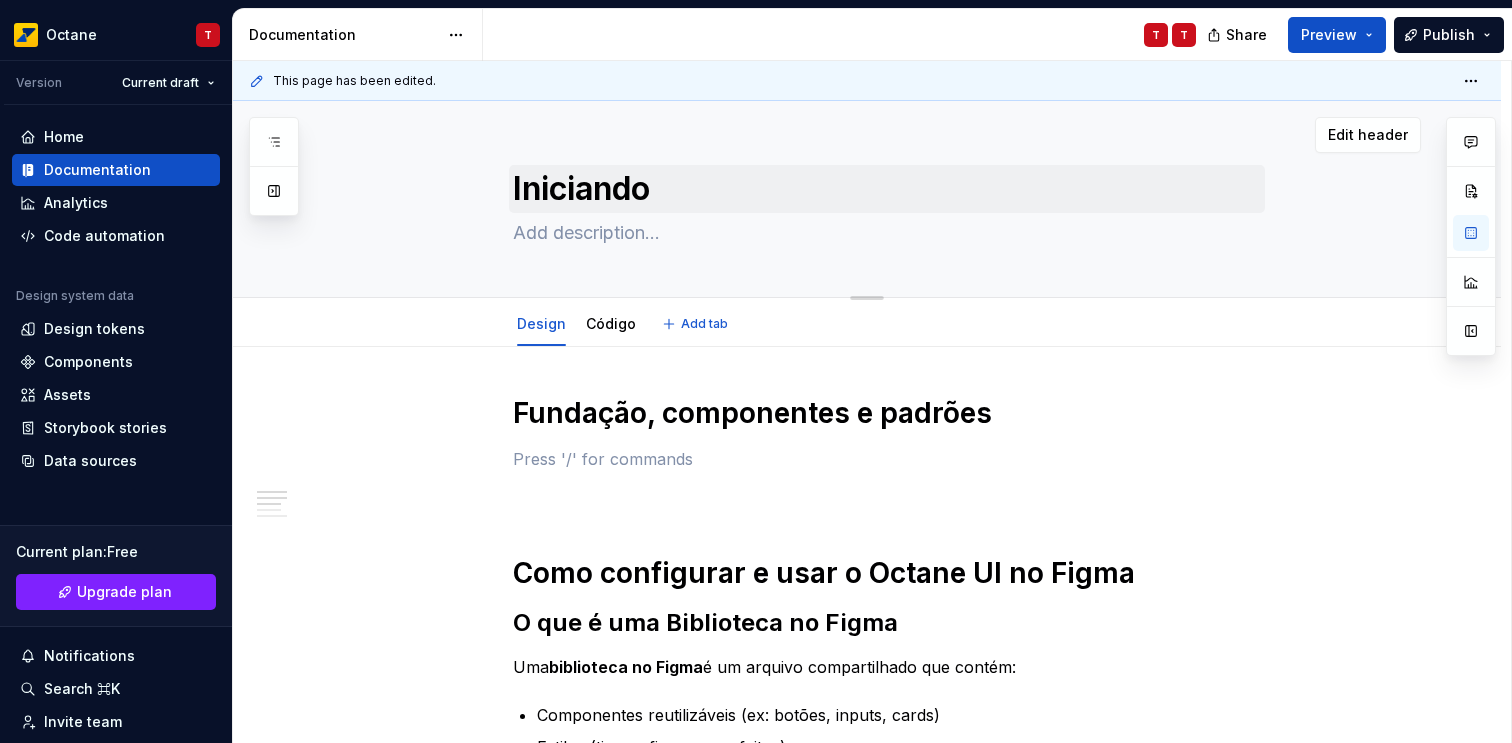 scroll, scrollTop: 0, scrollLeft: 0, axis: both 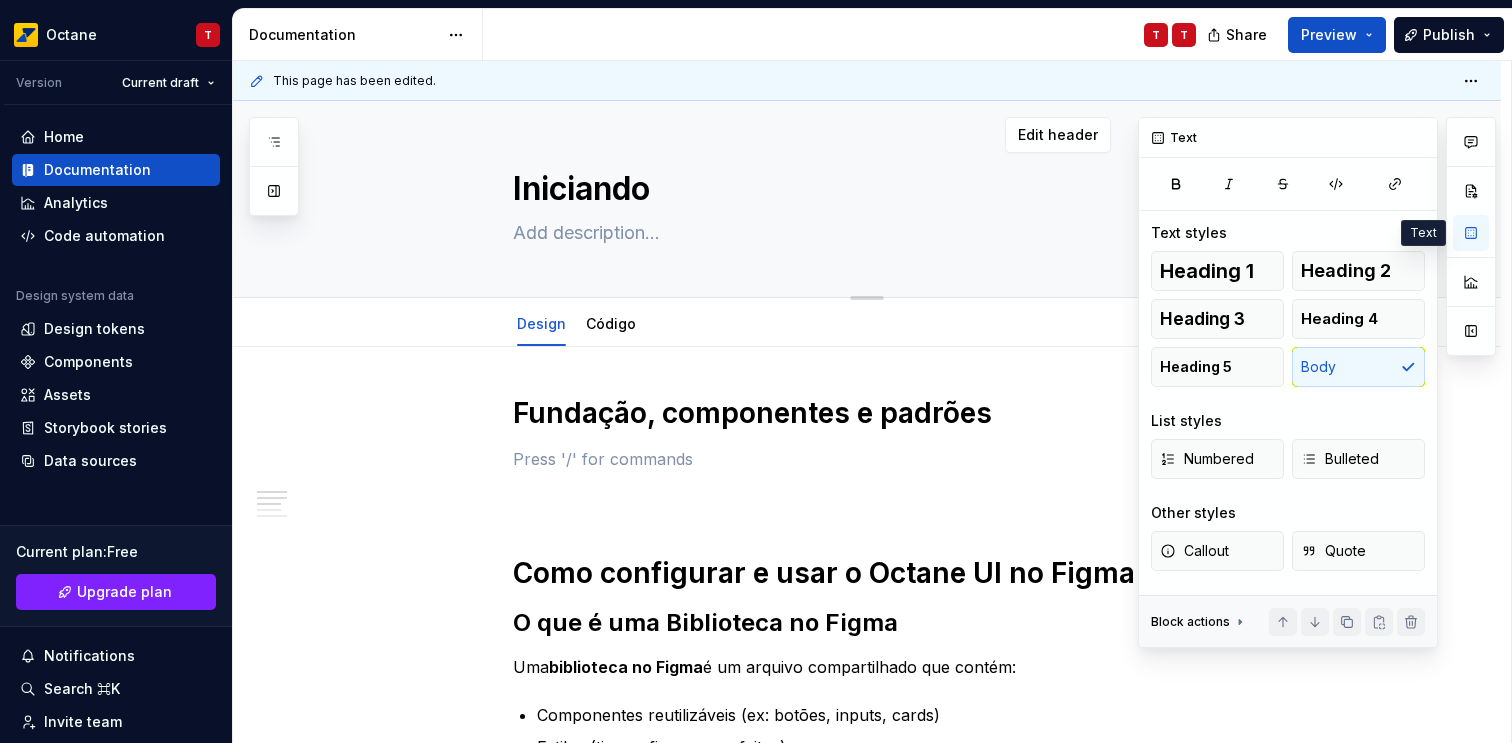 type on "*" 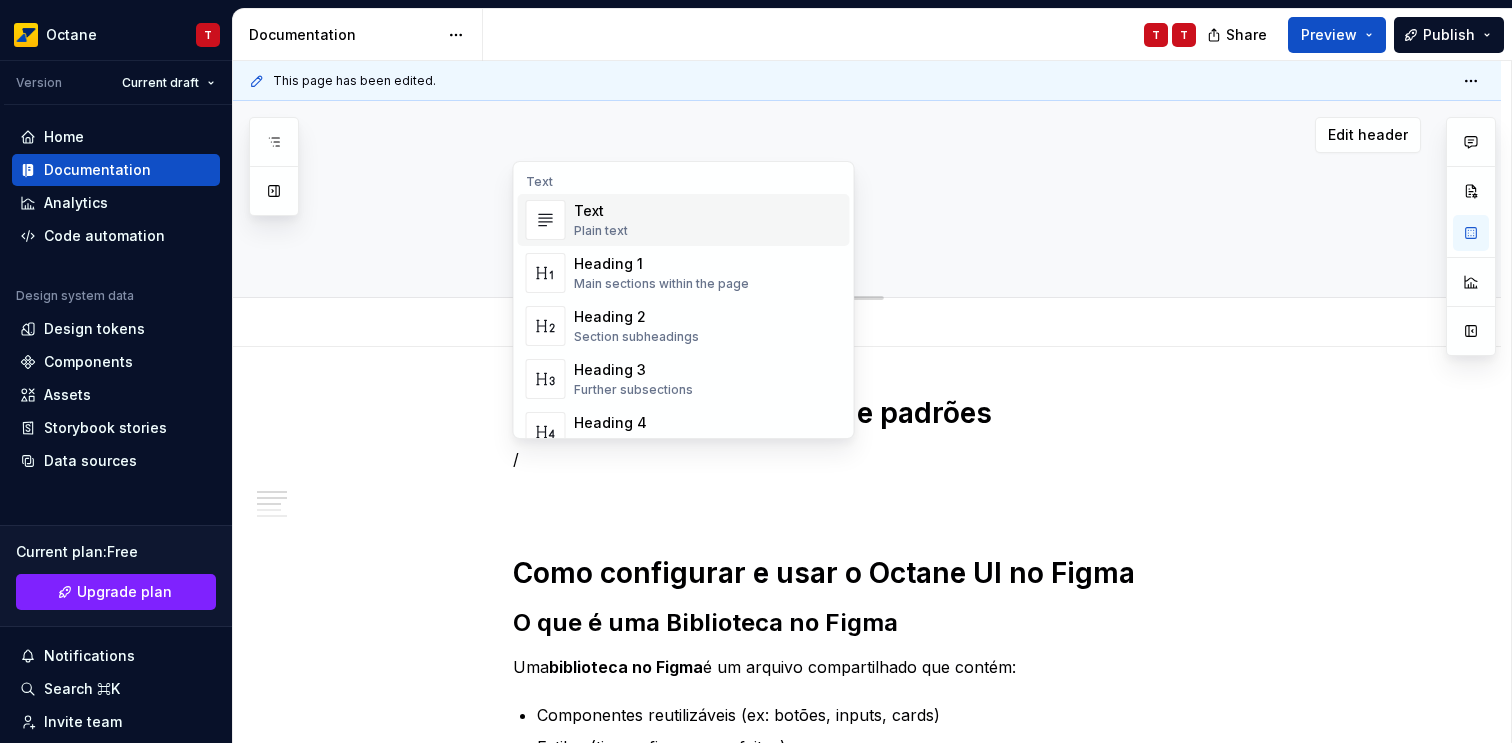 type 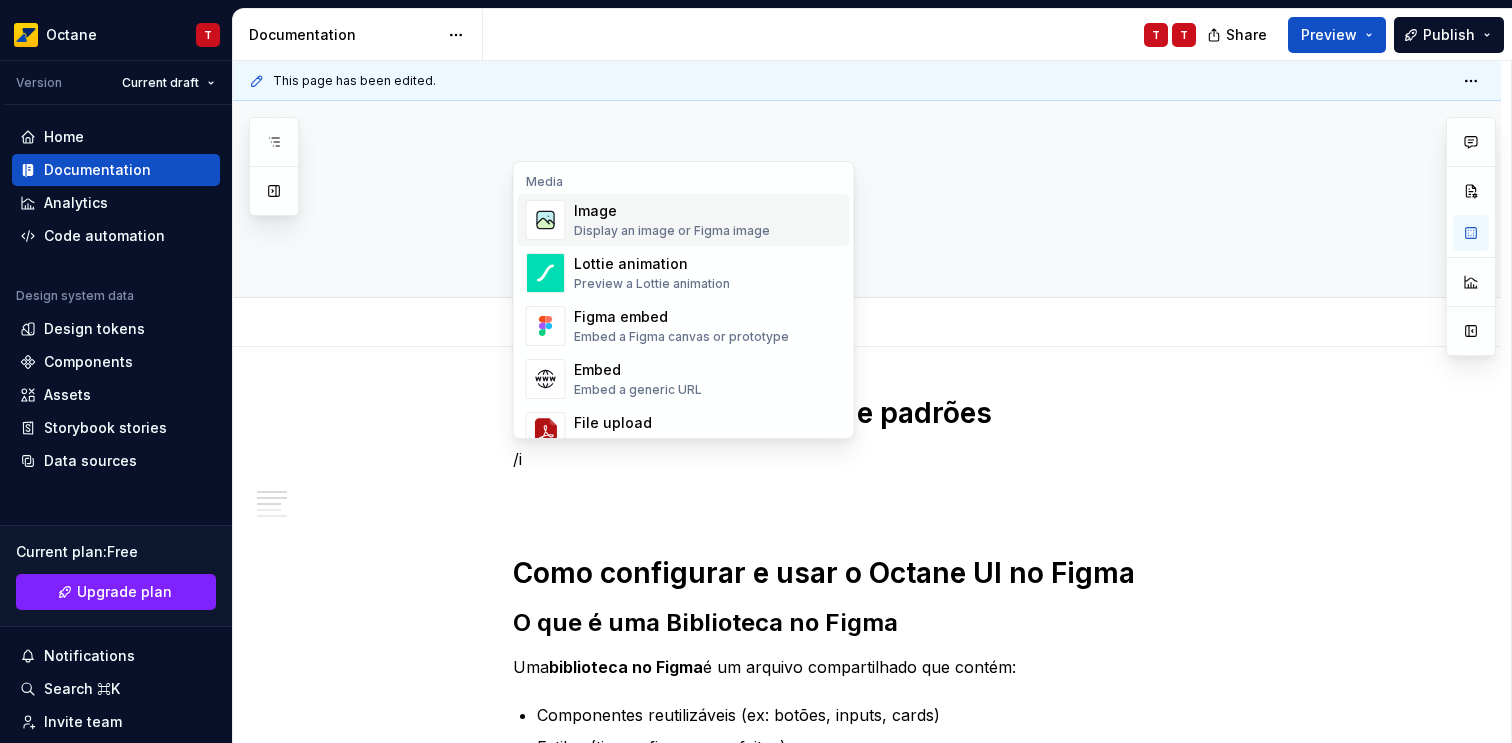 click on "Image" at bounding box center [672, 211] 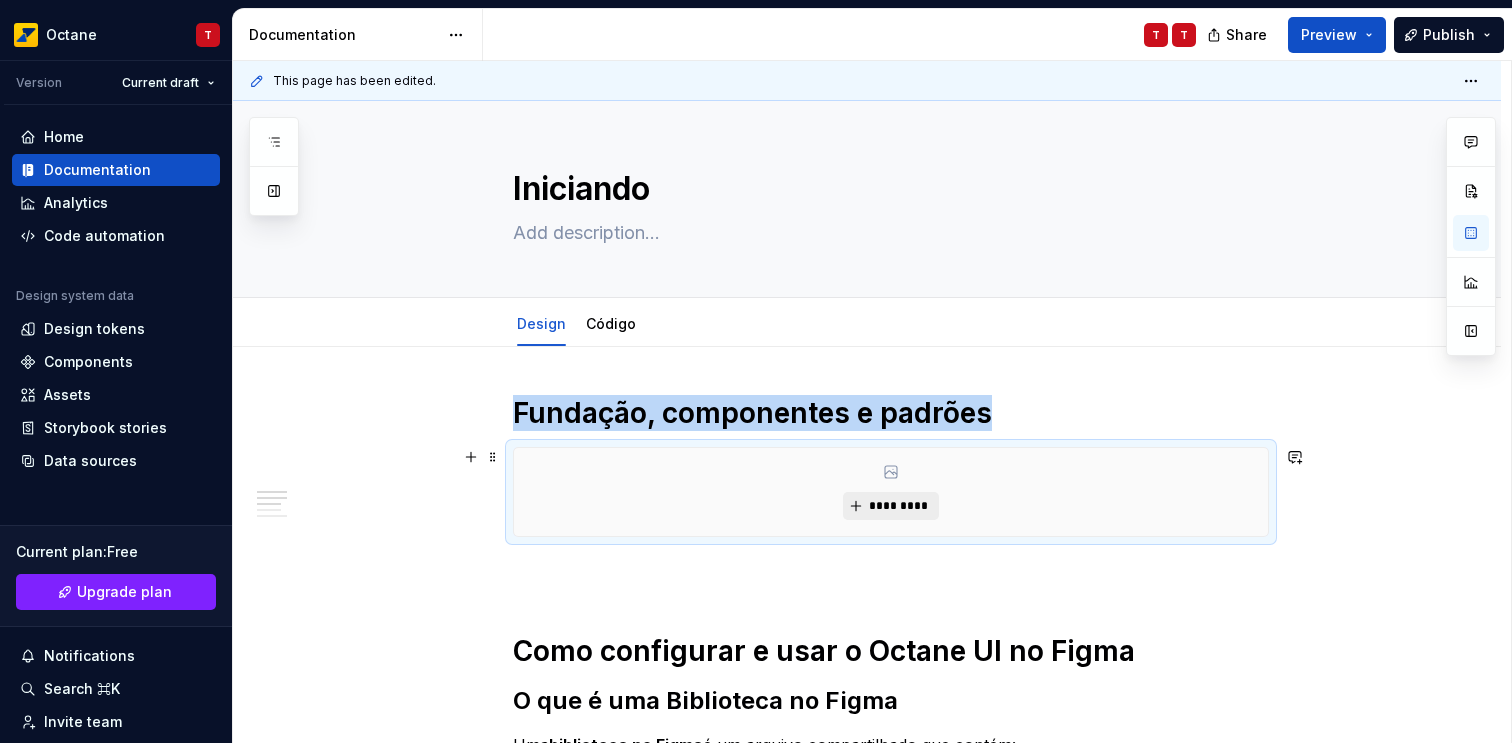 click on "*********" at bounding box center [898, 506] 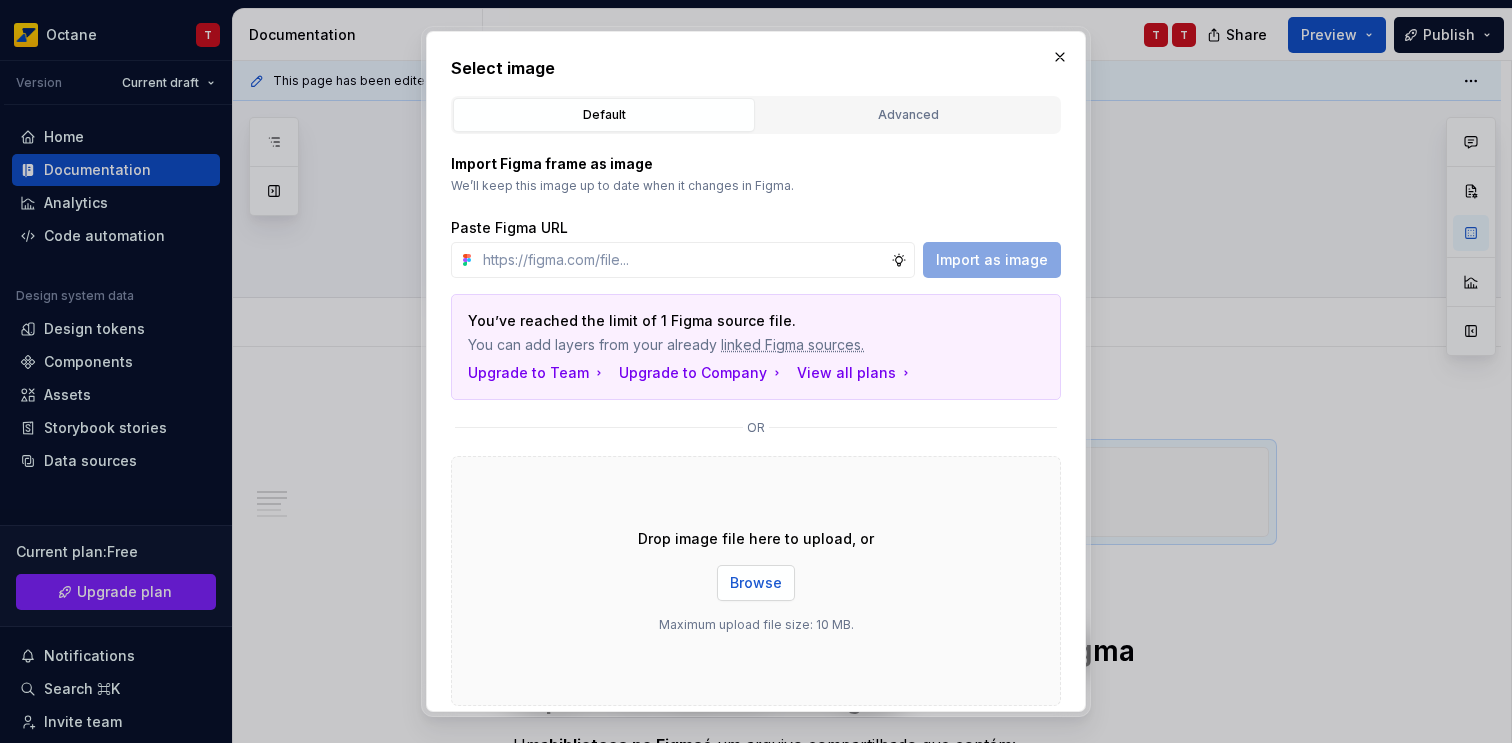 click on "Browse" at bounding box center [756, 583] 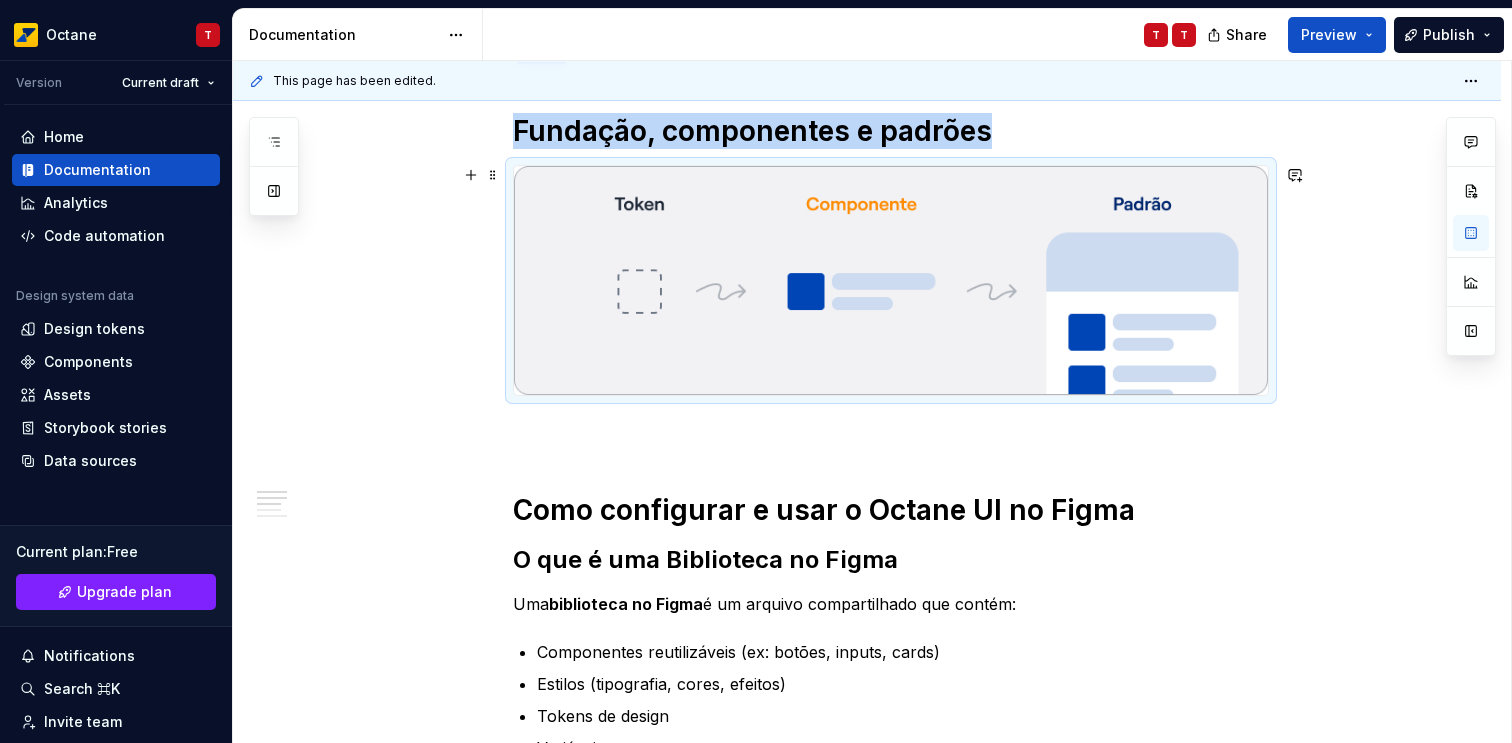 scroll, scrollTop: 285, scrollLeft: 0, axis: vertical 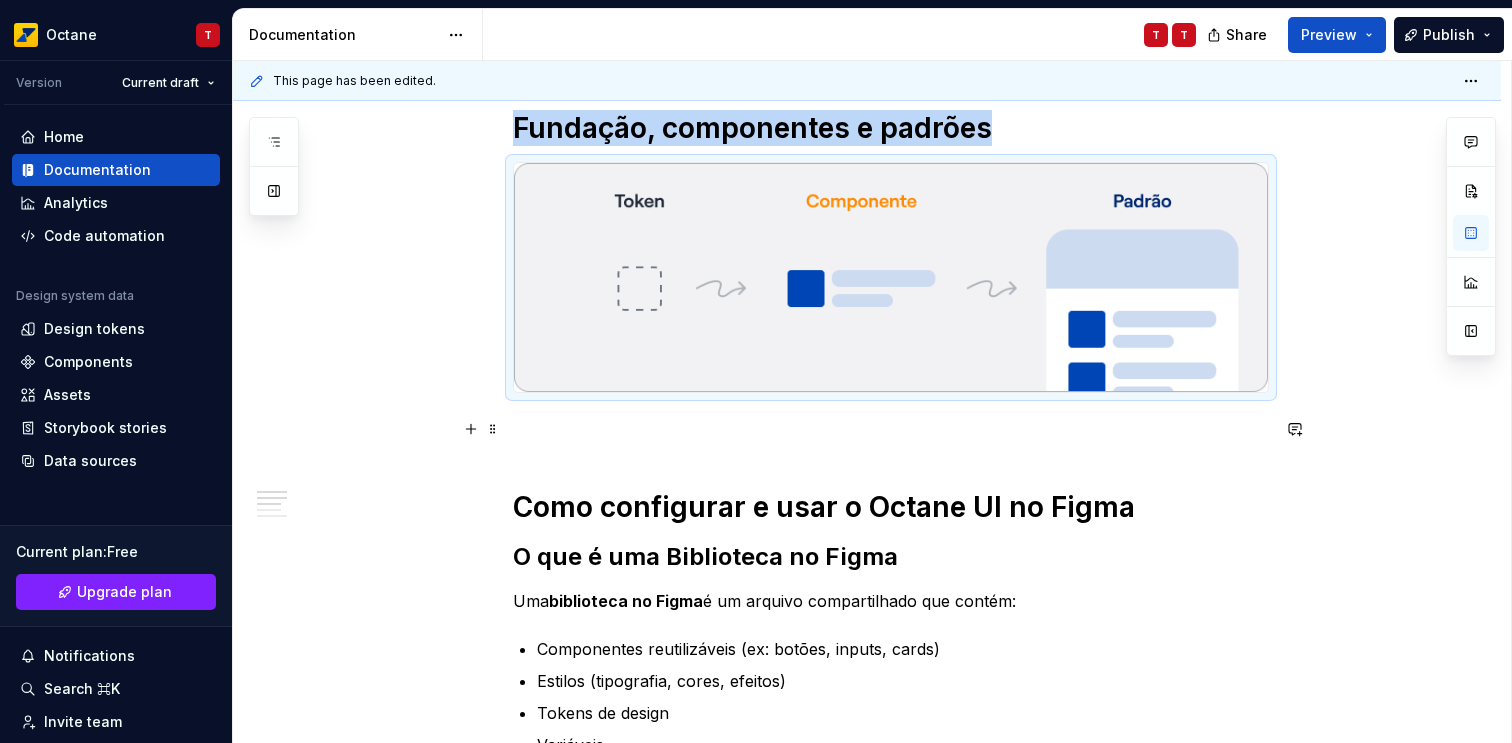 click at bounding box center [891, 429] 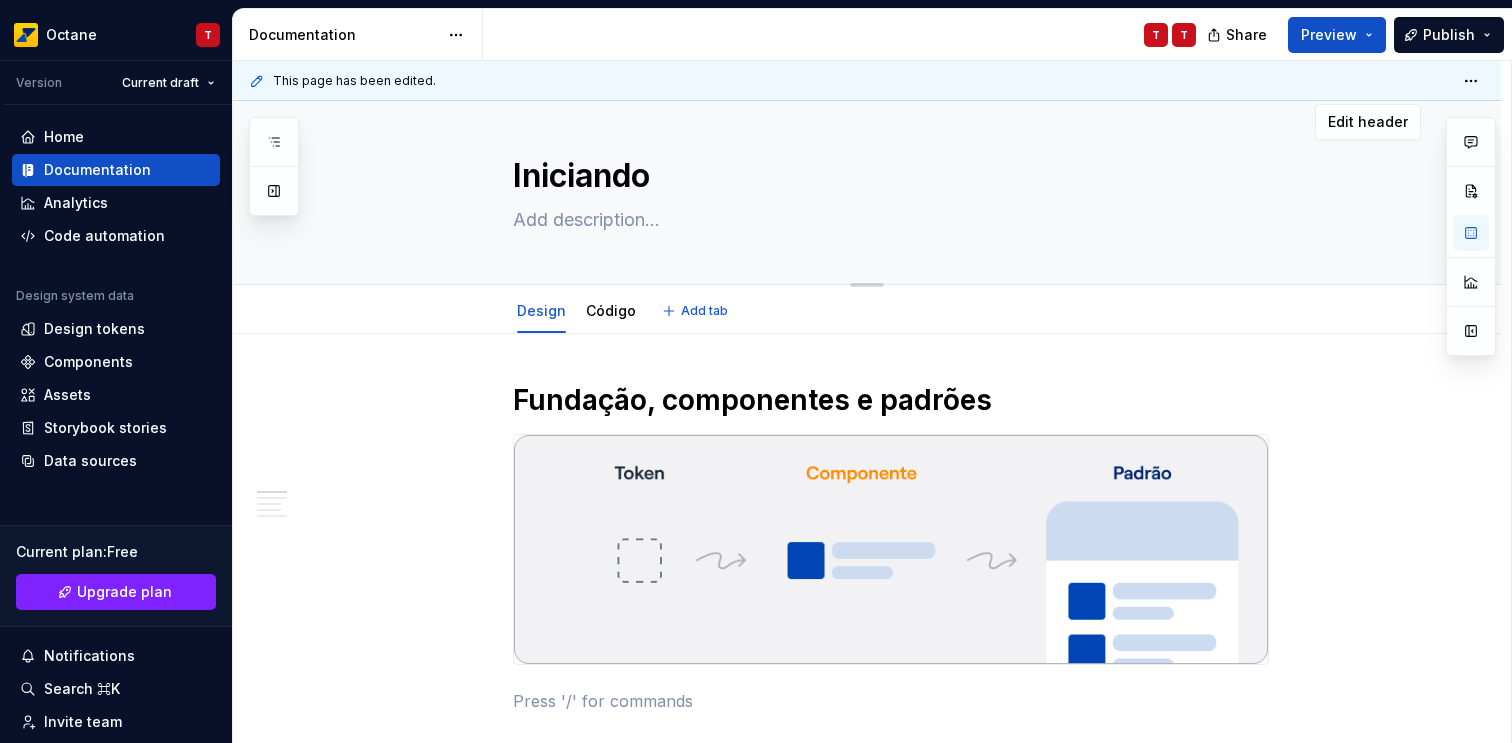 scroll, scrollTop: 0, scrollLeft: 0, axis: both 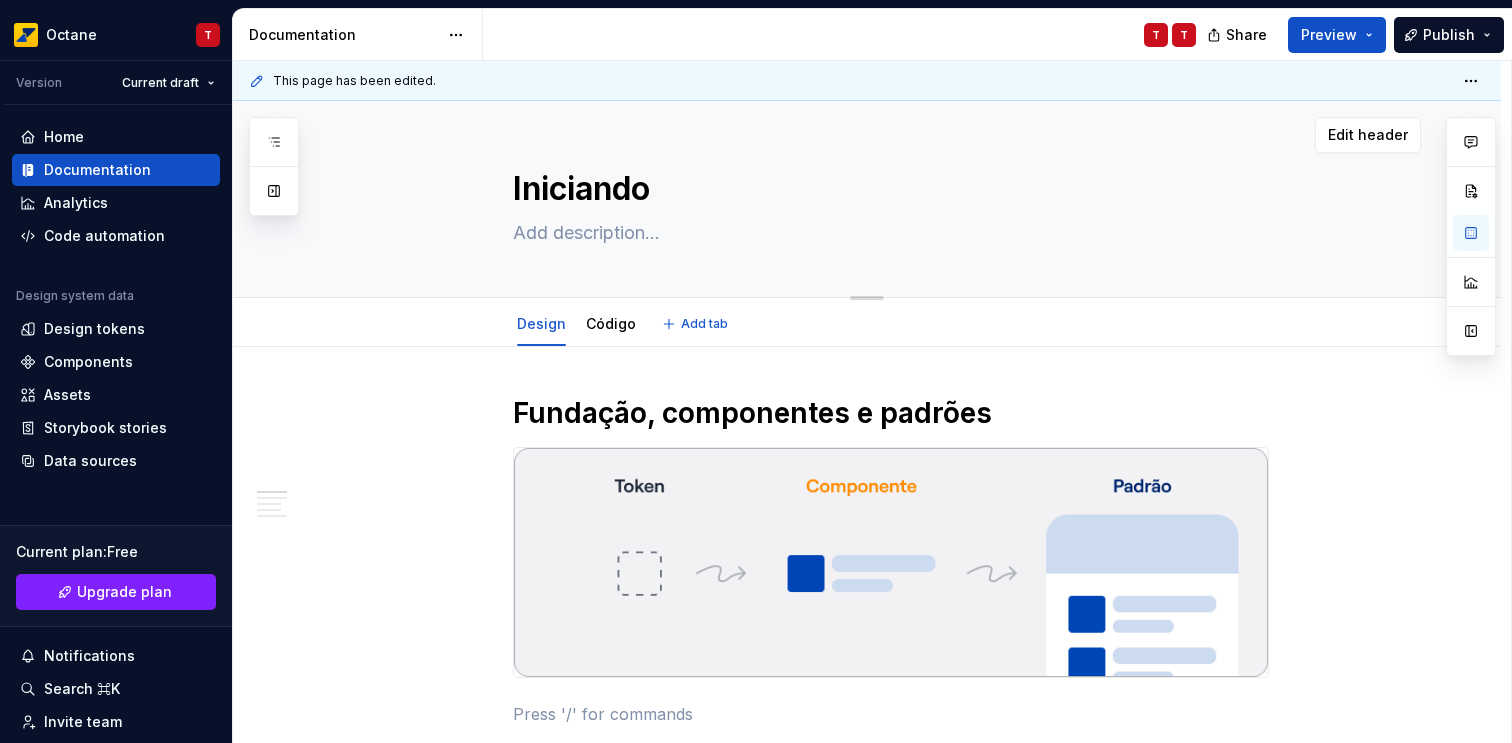 click at bounding box center [887, 233] 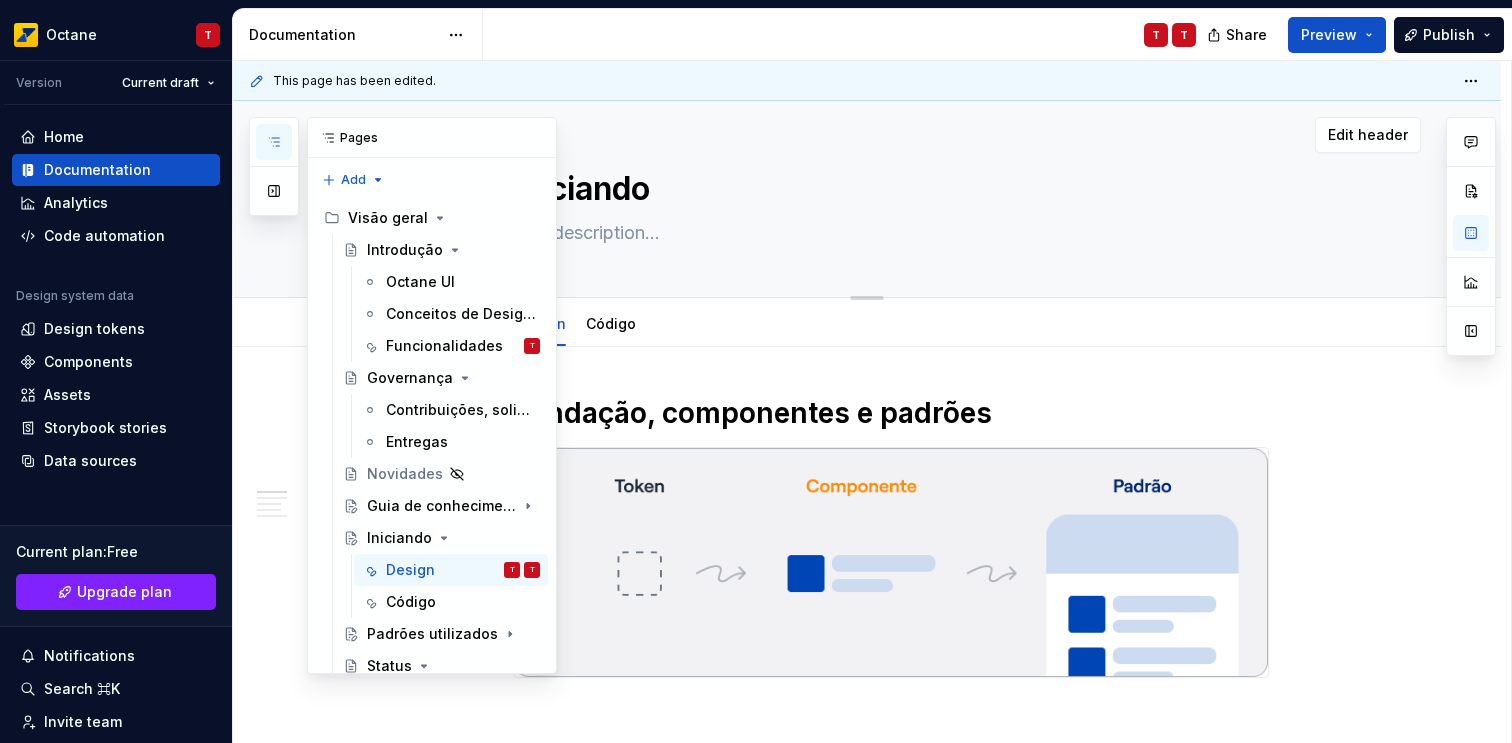 type on "*" 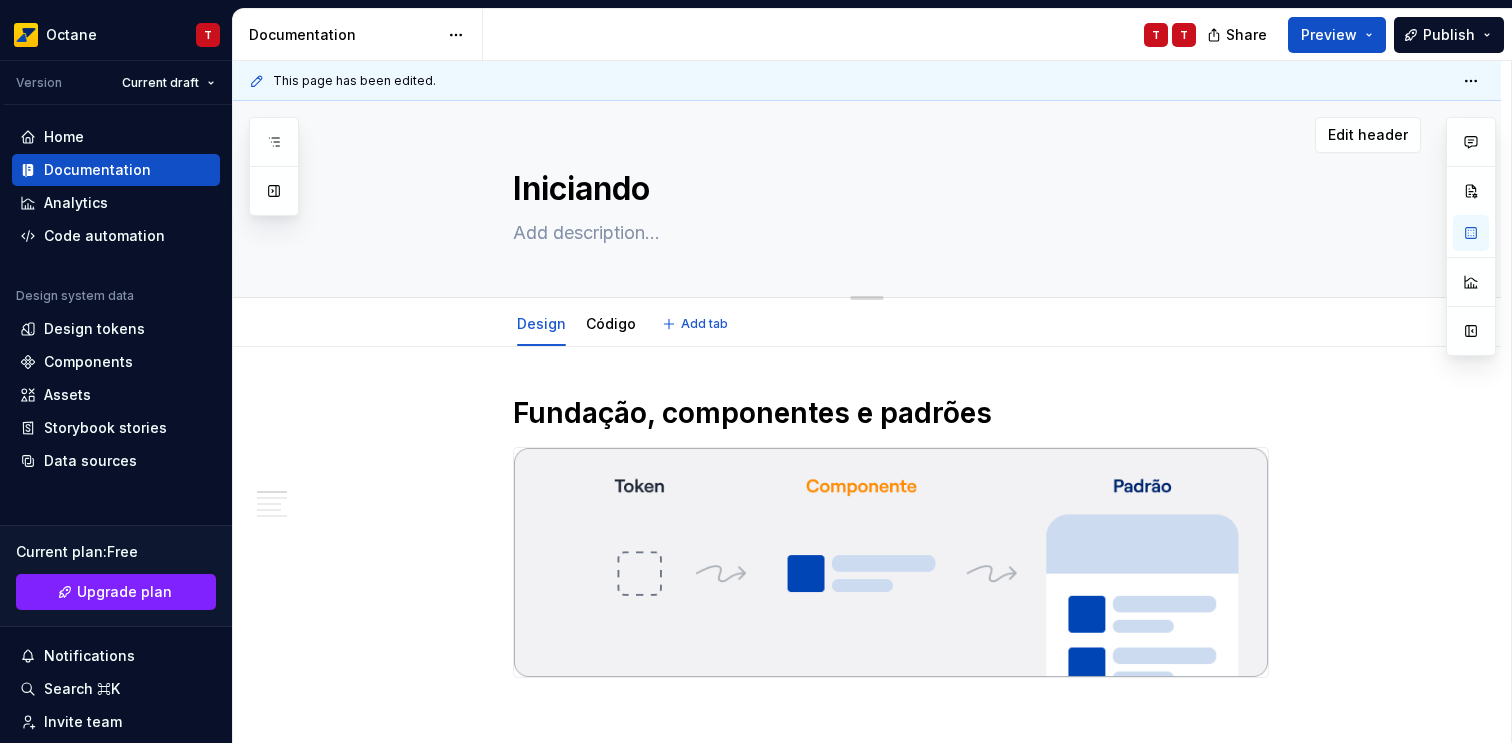 click at bounding box center (887, 233) 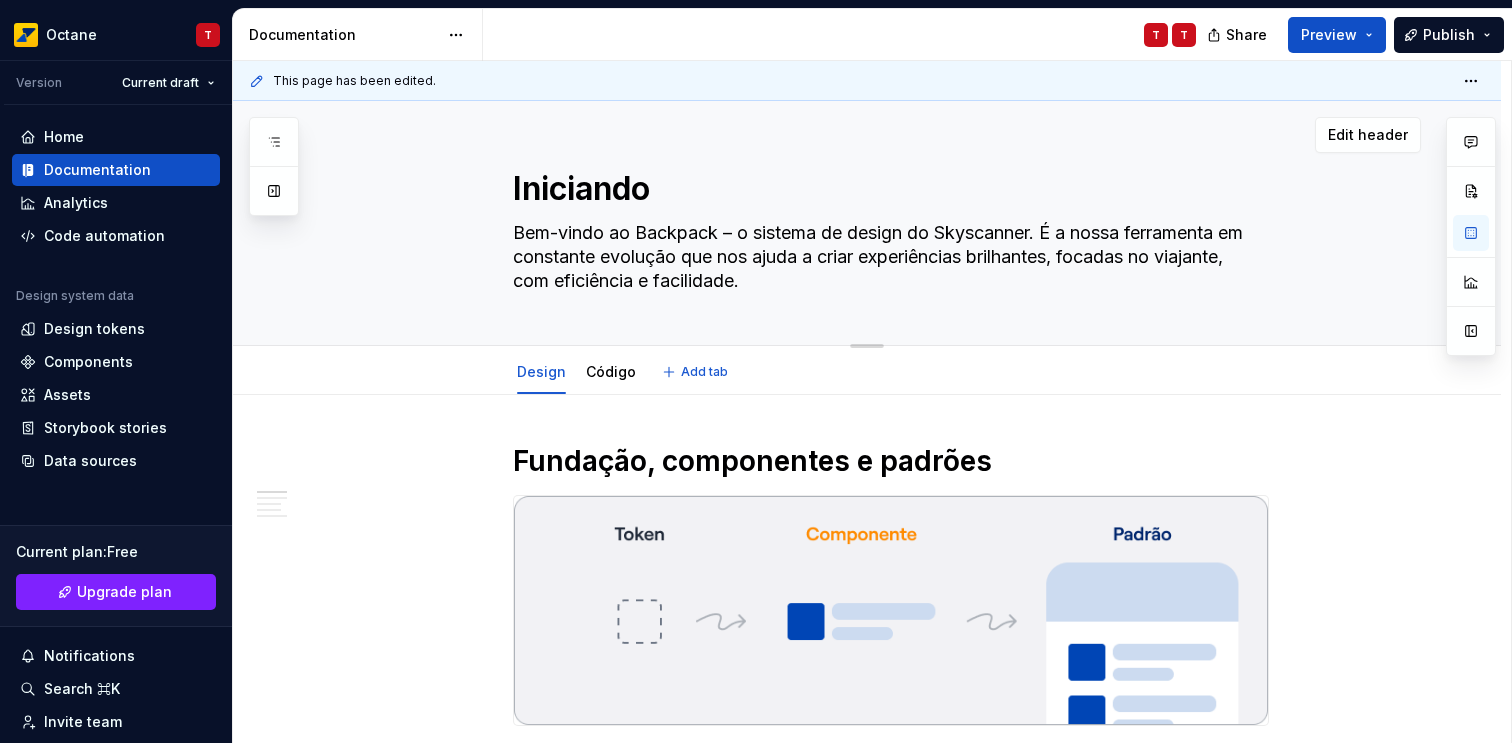 click on "Bem-vindo ao Backpack – o sistema de design do Skyscanner. É a nossa ferramenta em constante evolução que nos ajuda a criar experiências brilhantes, focadas no viajante, com eficiência e facilidade." at bounding box center [887, 257] 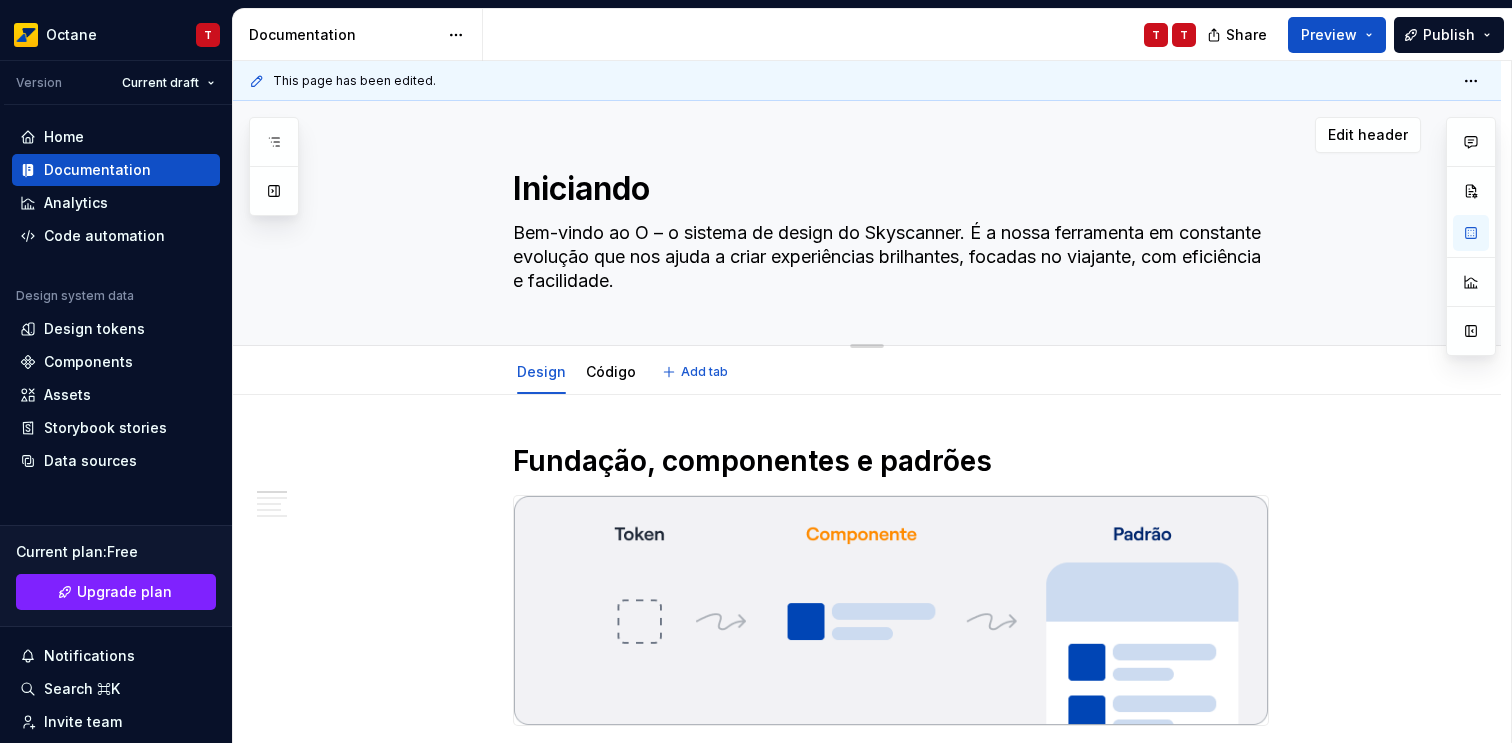 type on "*" 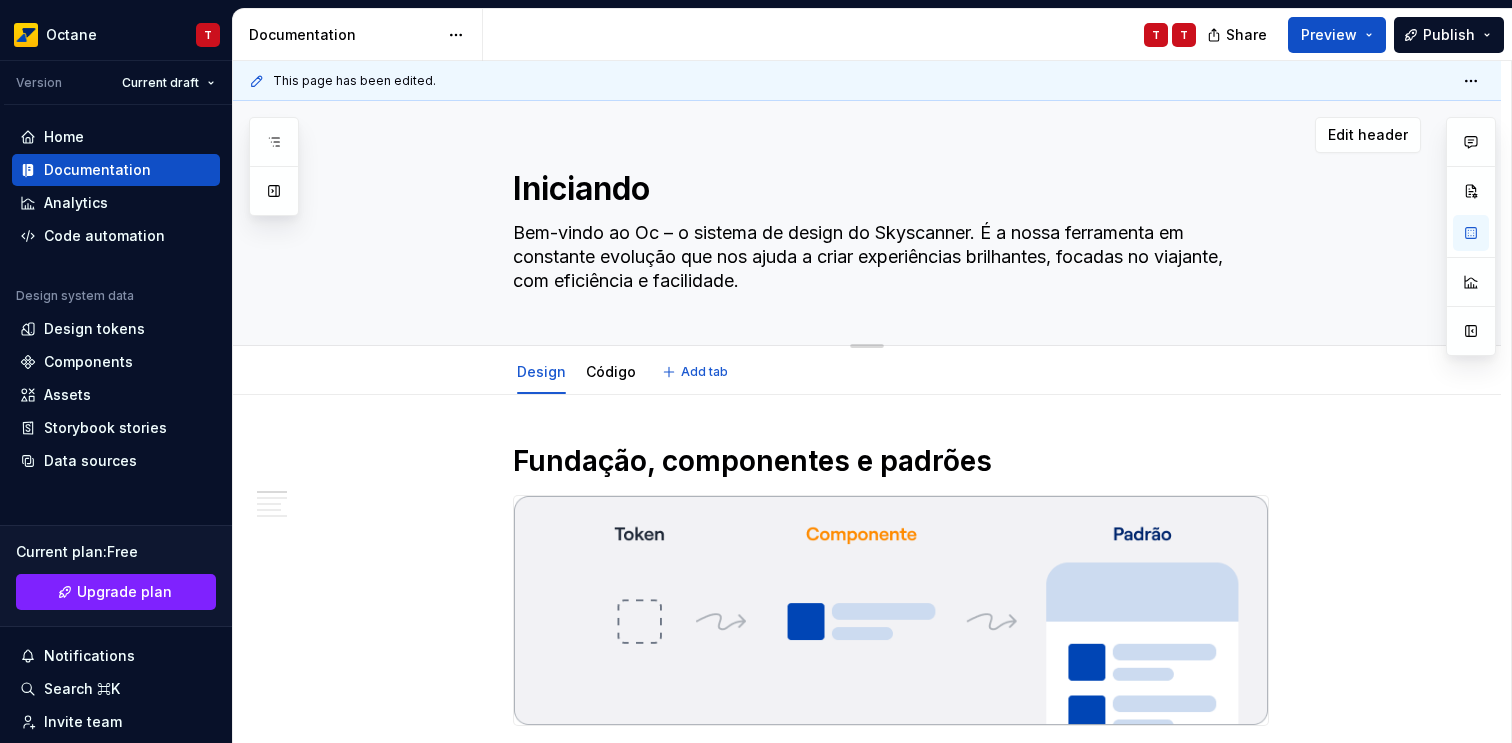 type on "*" 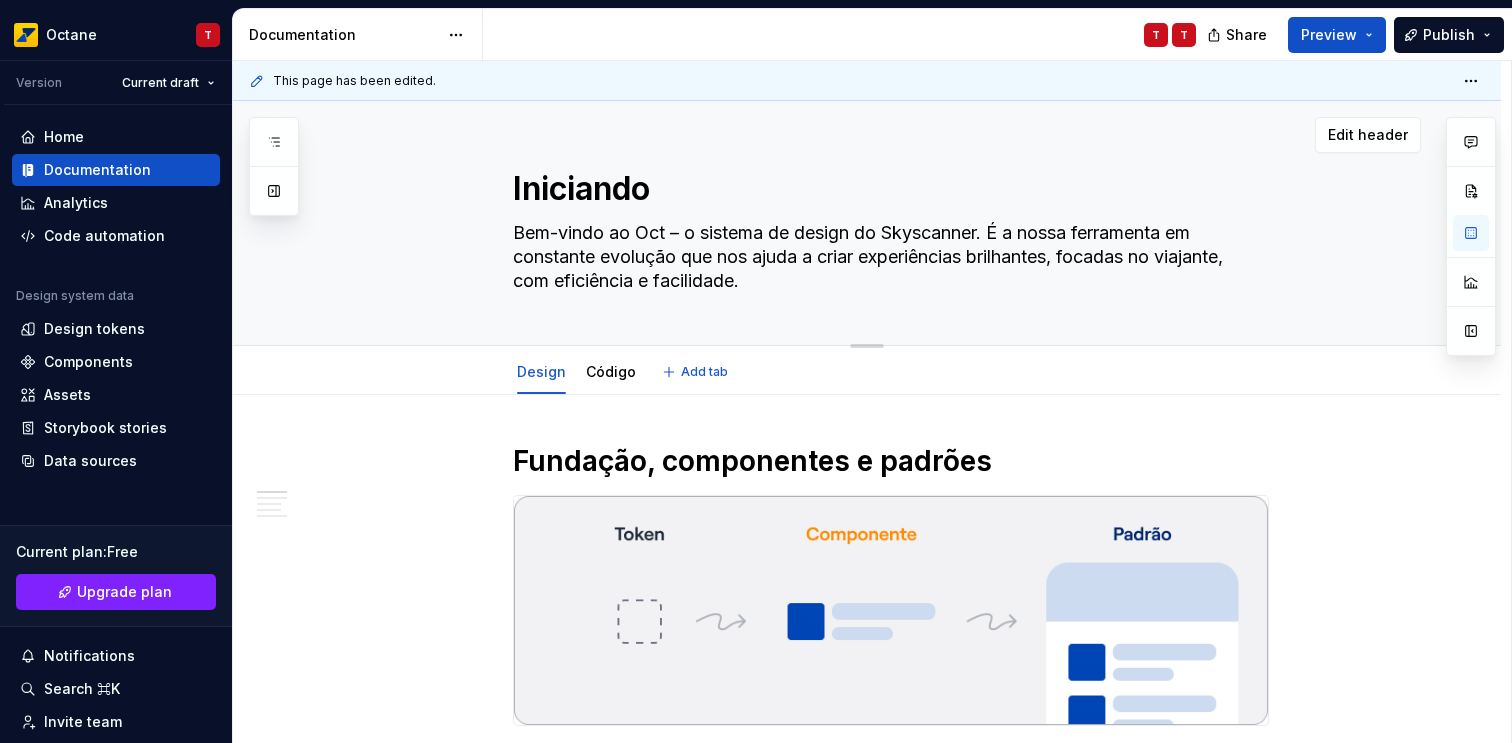 type on "*" 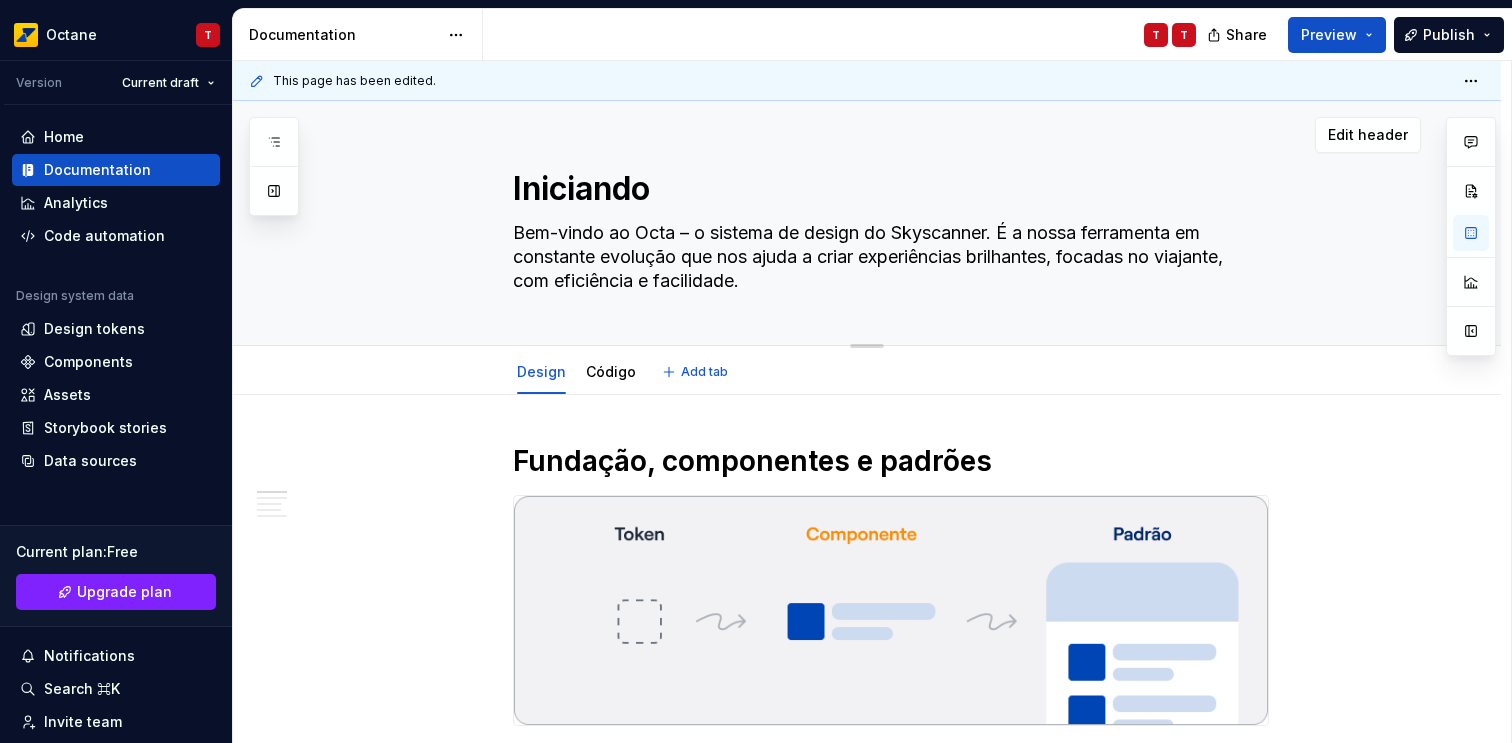 type on "*" 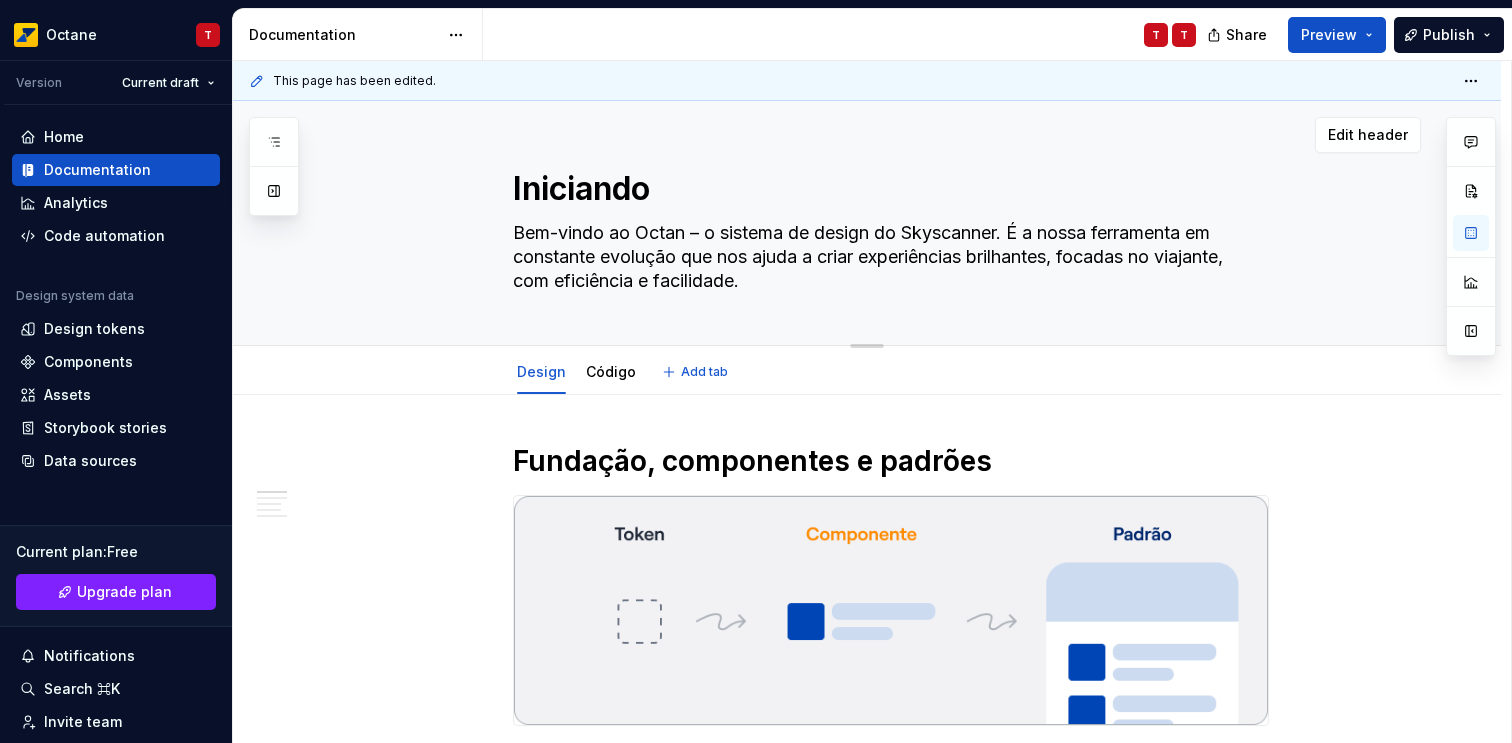 type on "Bem-vindo ao Octane – o sistema de design do Skyscanner. É a nossa ferramenta em constante evolução que nos ajuda a criar experiências brilhantes, focadas no viajante, com eficiência e facilidade." 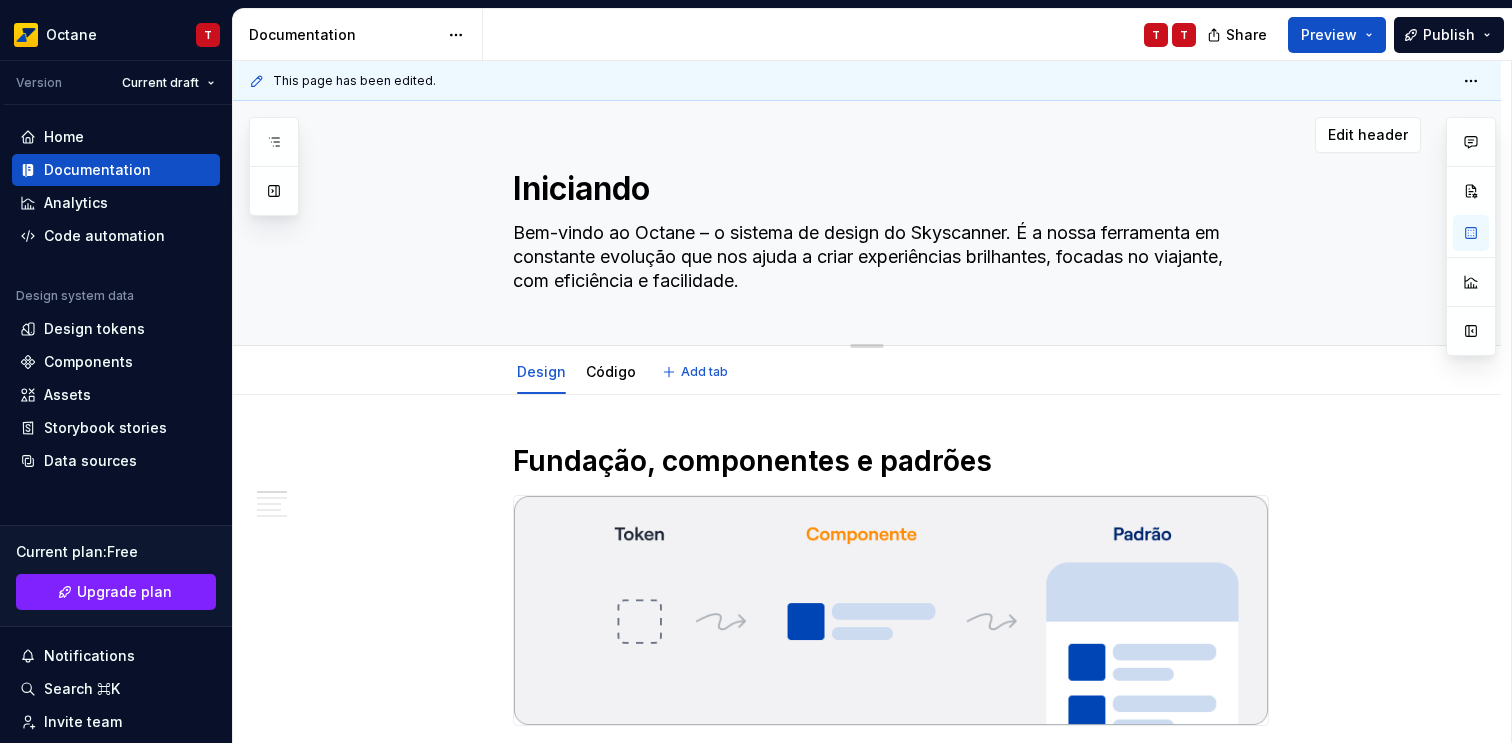type on "*" 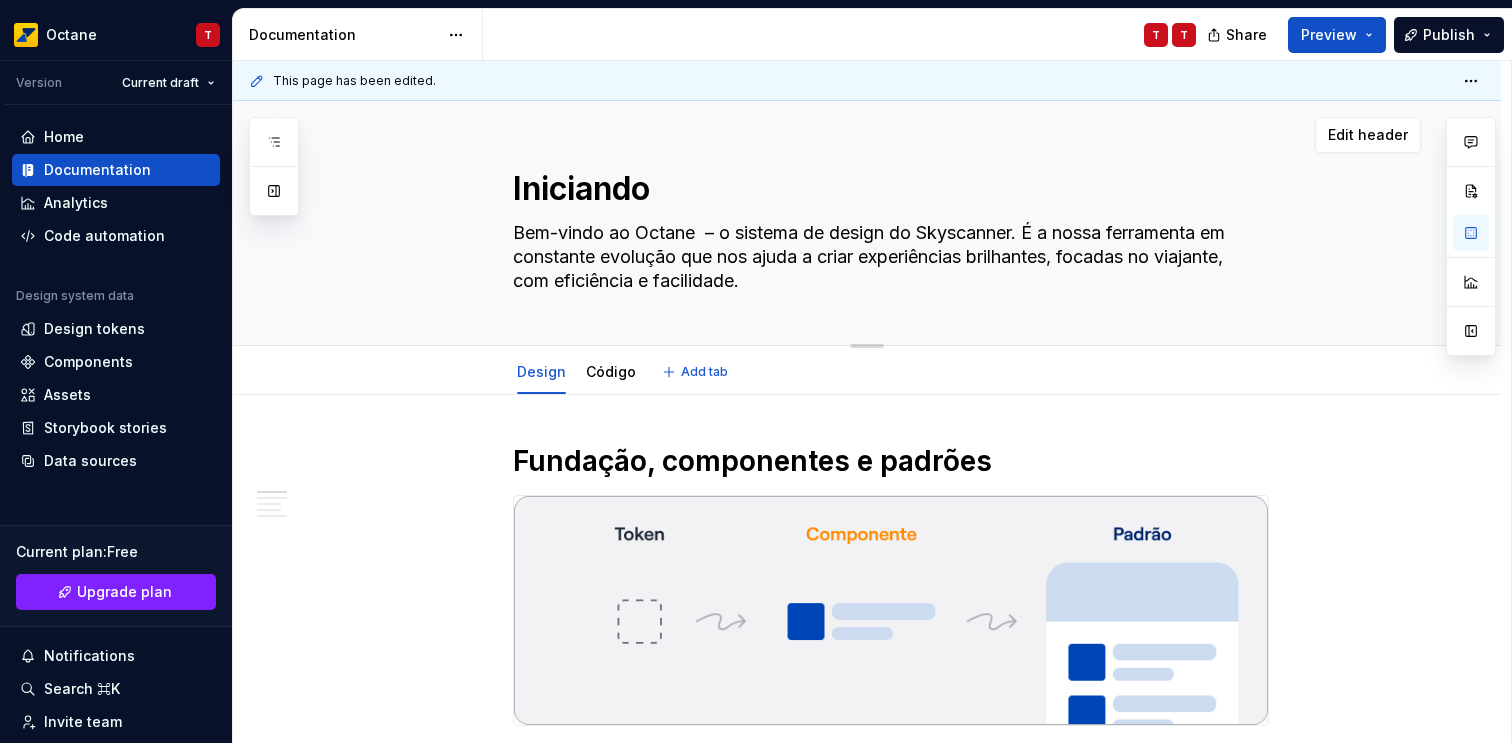 type on "*" 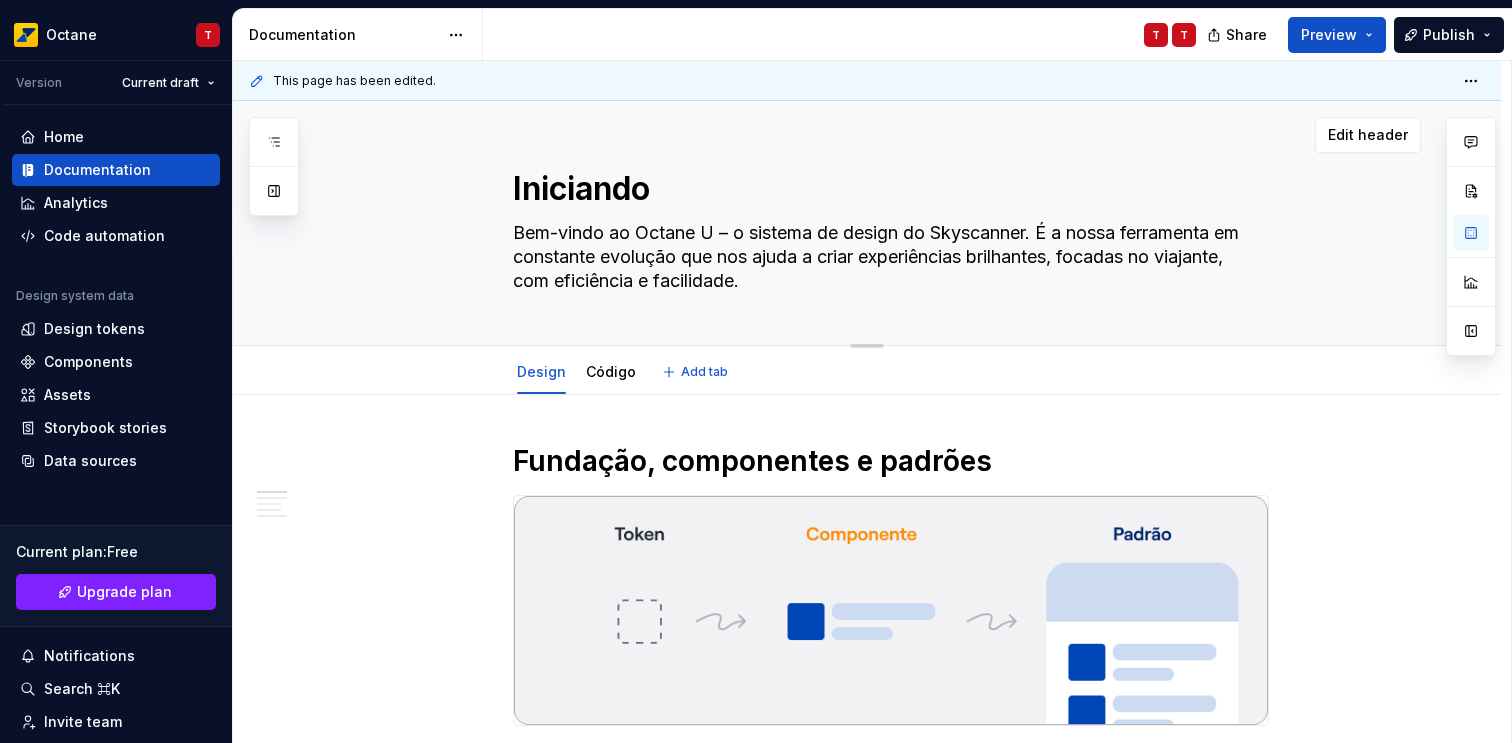 type on "*" 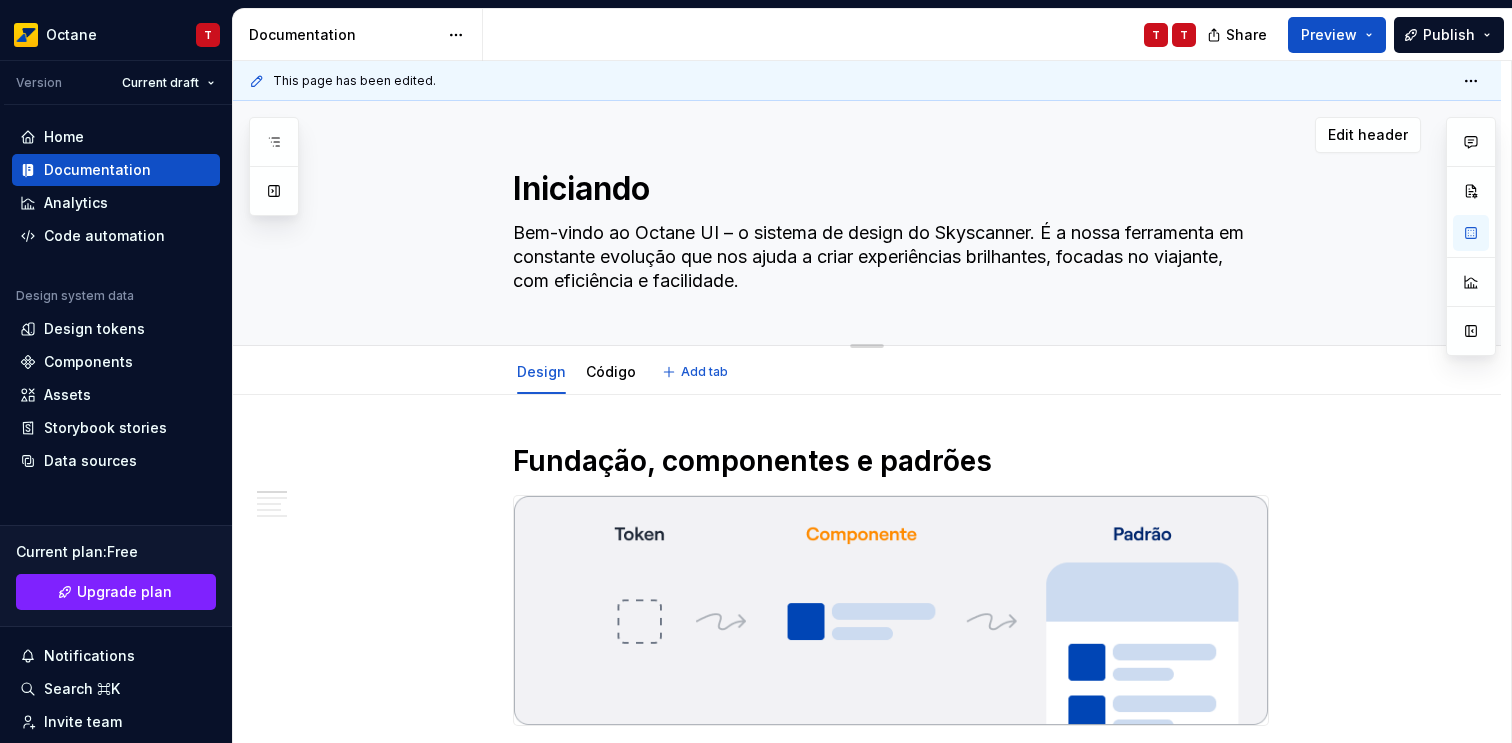 click on "Bem-vindo ao Octane UI – o sistema de design do Skyscanner. É a nossa ferramenta em constante evolução que nos ajuda a criar experiências brilhantes, focadas no viajante, com eficiência e facilidade." at bounding box center [887, 257] 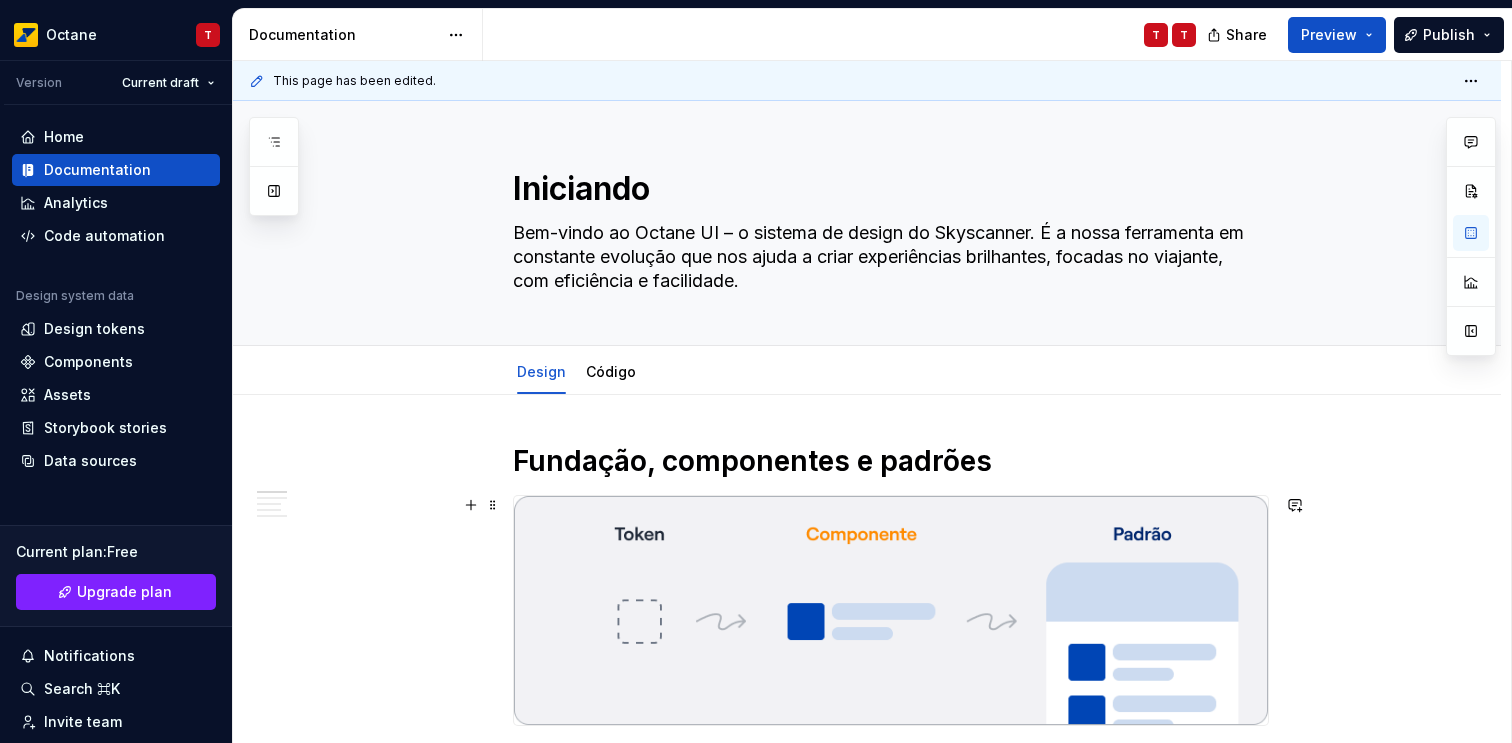 type on "*" 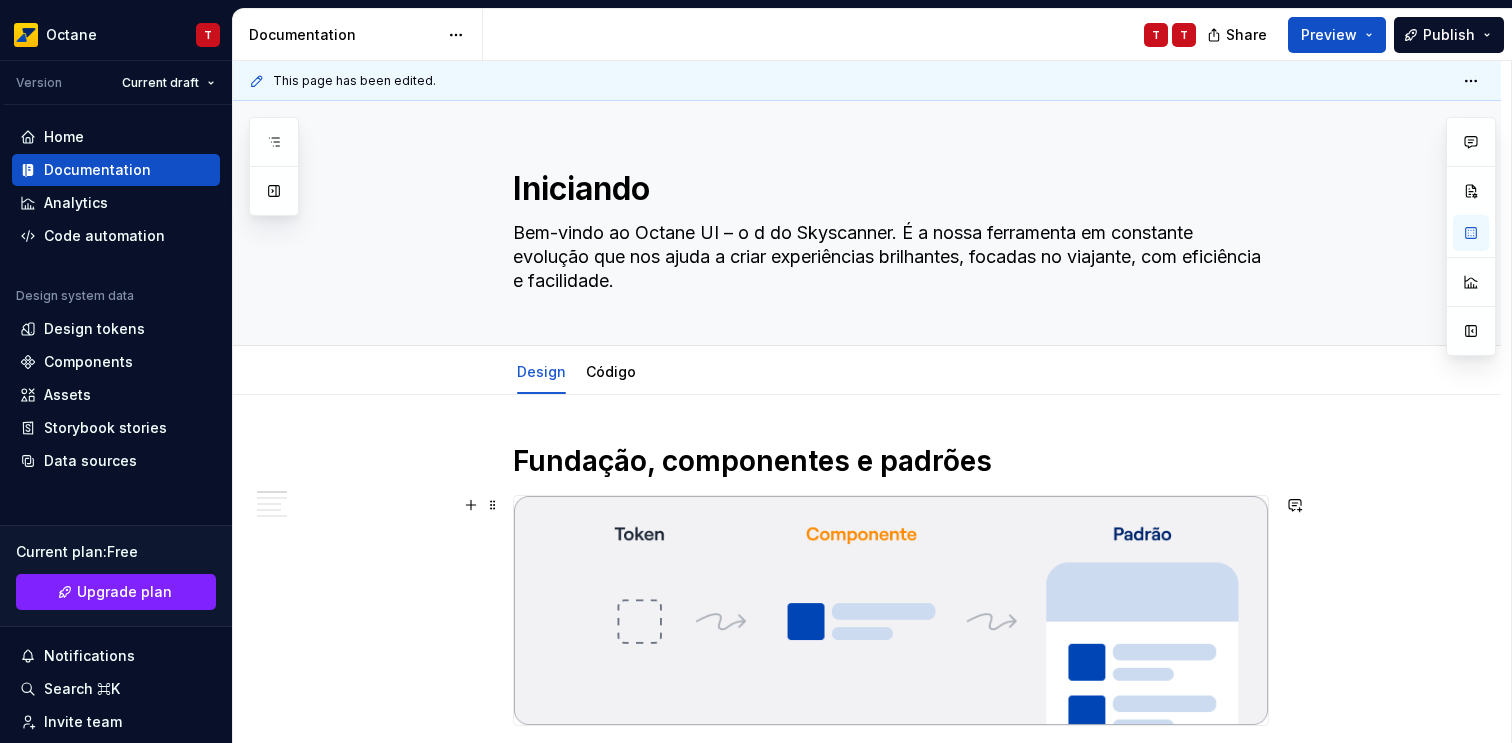 type on "Bem-vindo ao Octane UI – o de do Skyscanner. É a nossa ferramenta em constante evolução que nos ajuda a criar experiências brilhantes, focadas no viajante, com eficiência e facilidade." 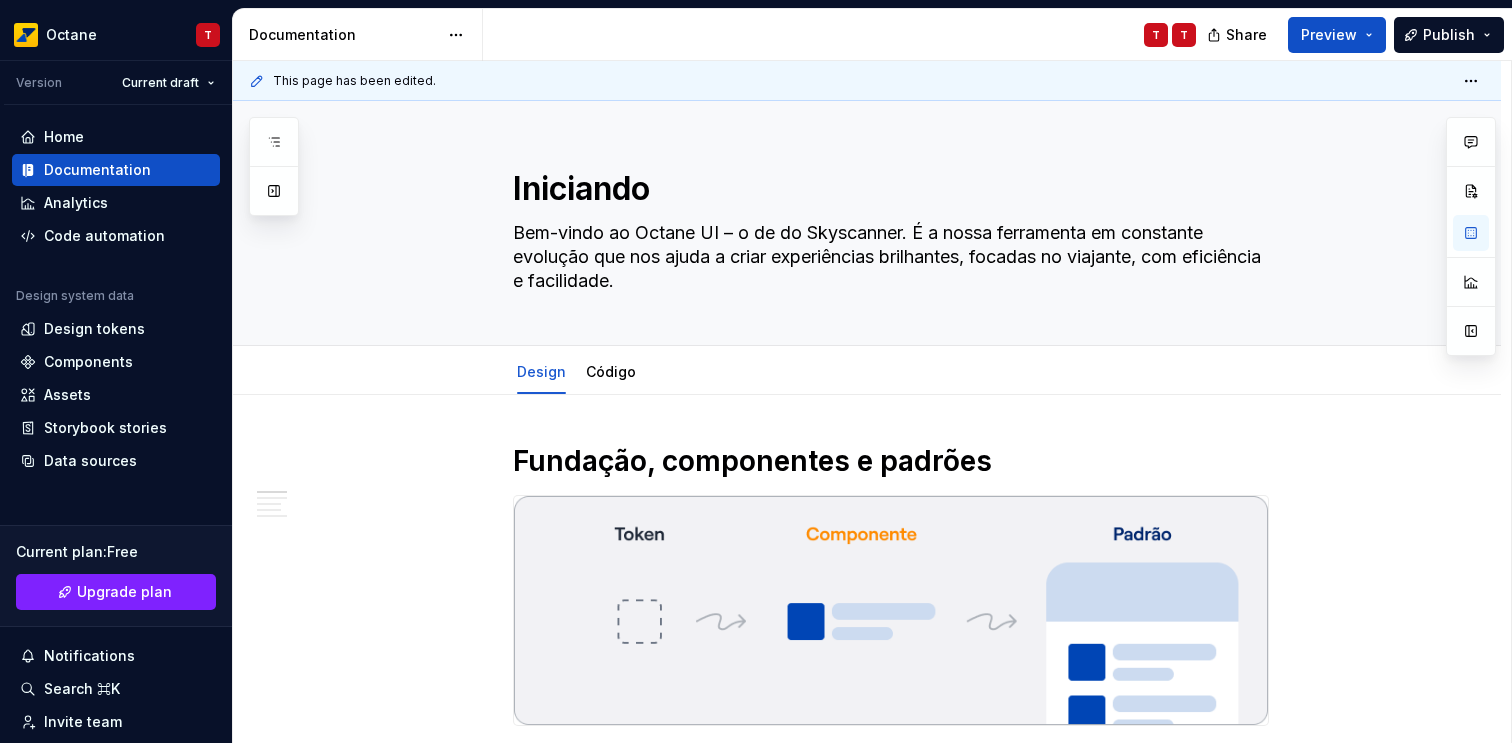 type on "*" 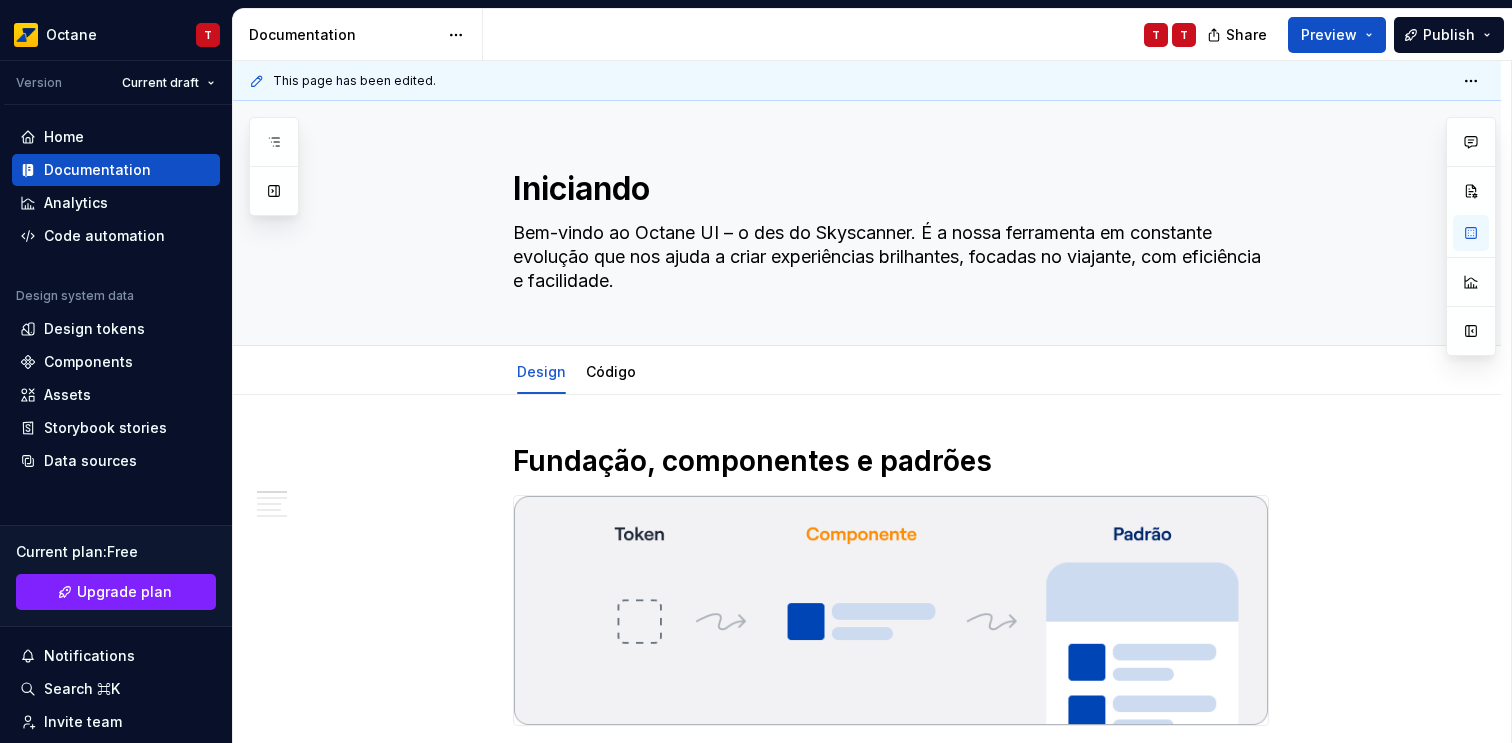 type on "*" 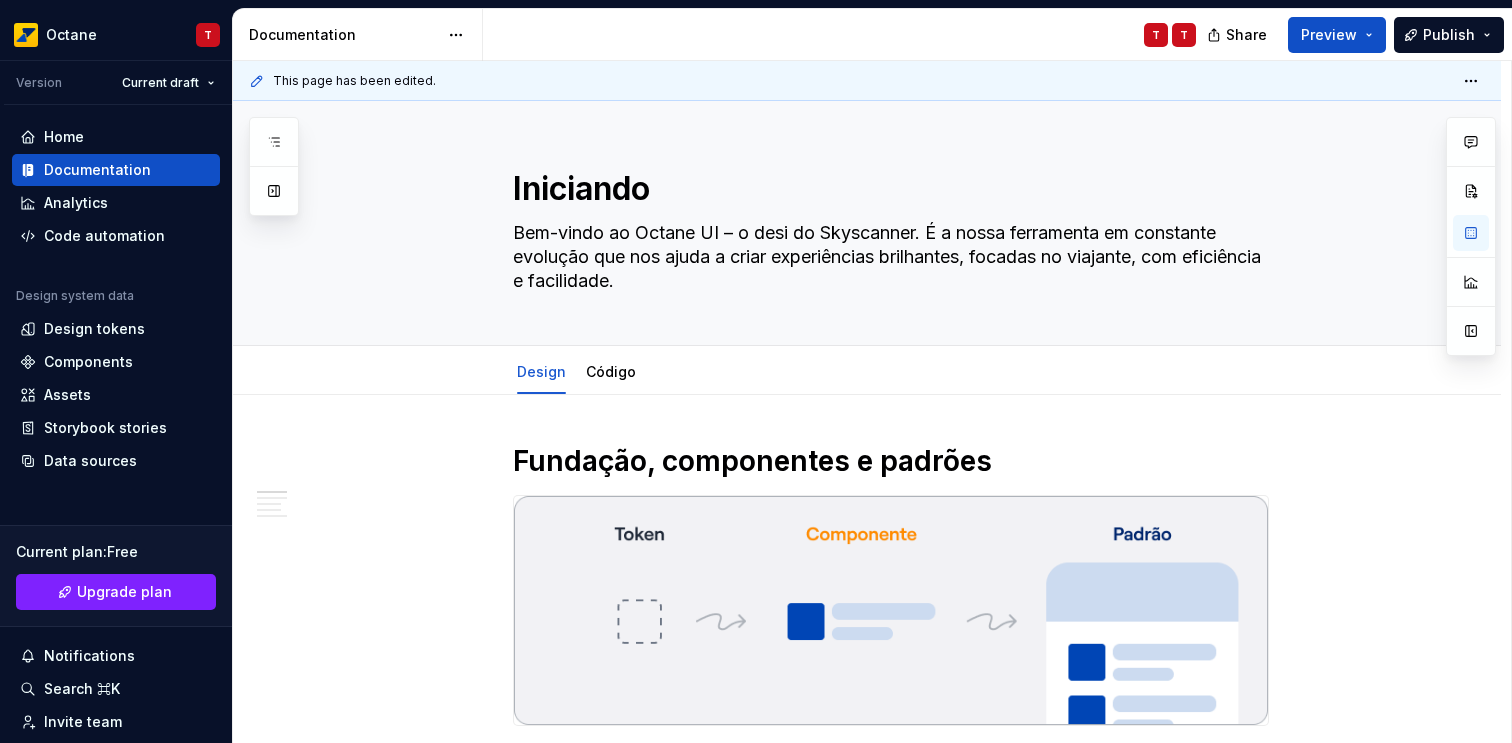 type on "*" 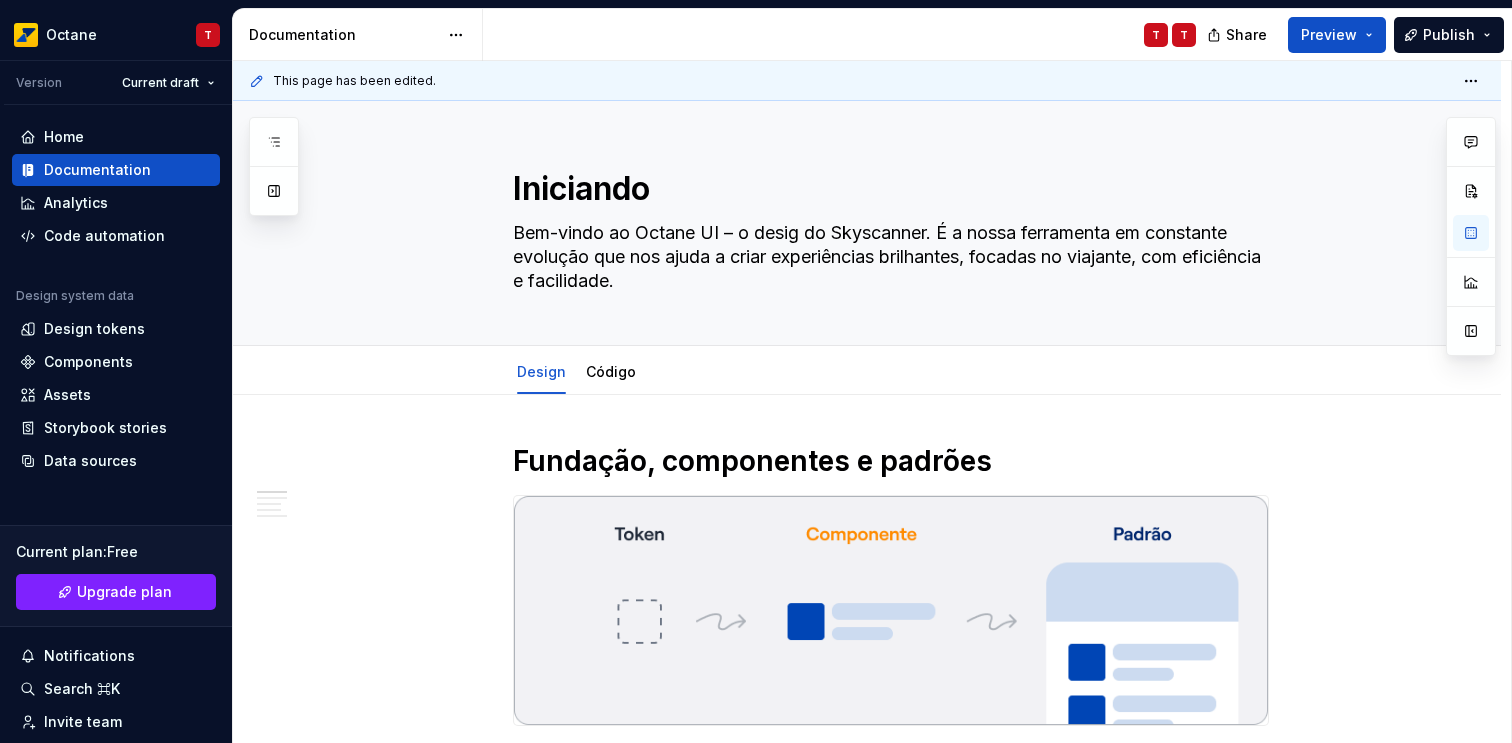 type on "*" 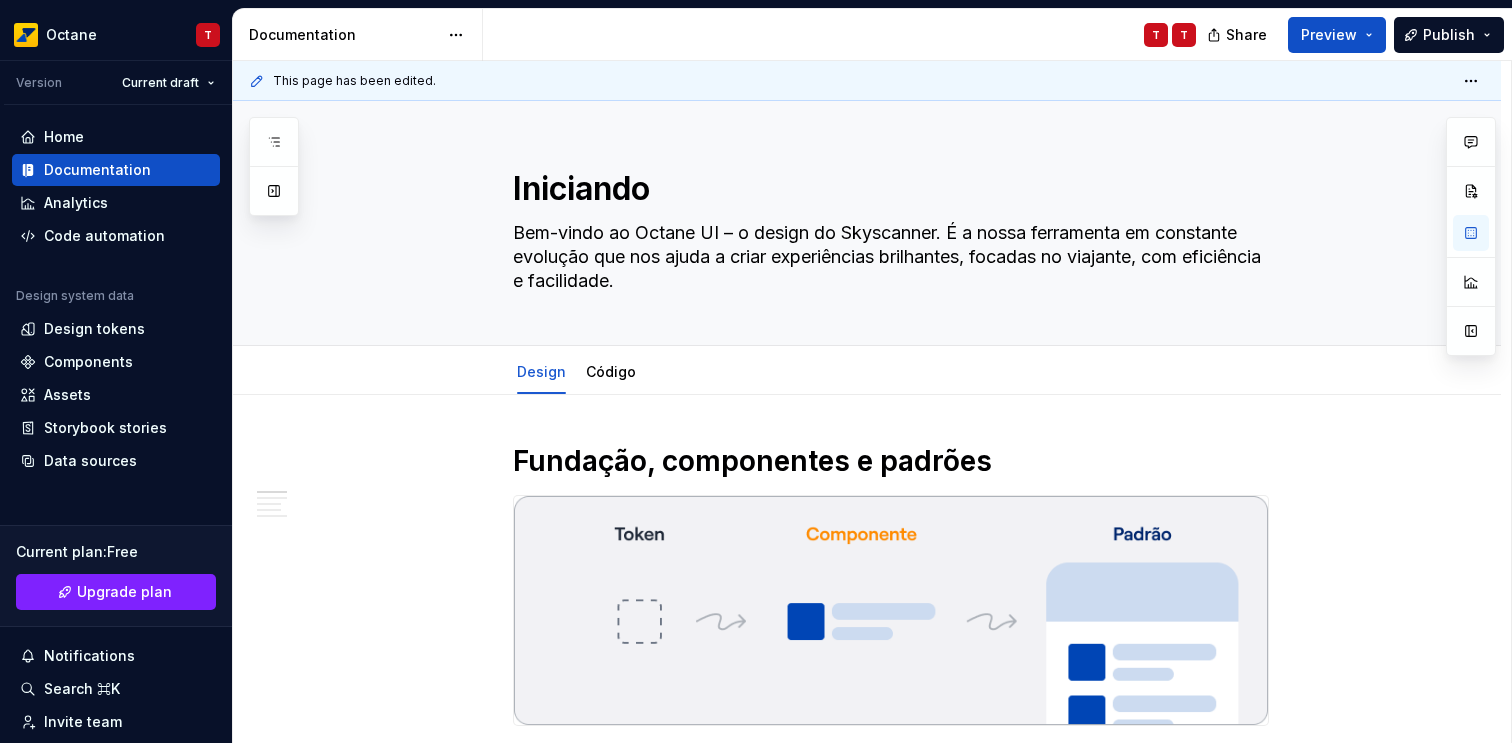 type on "*" 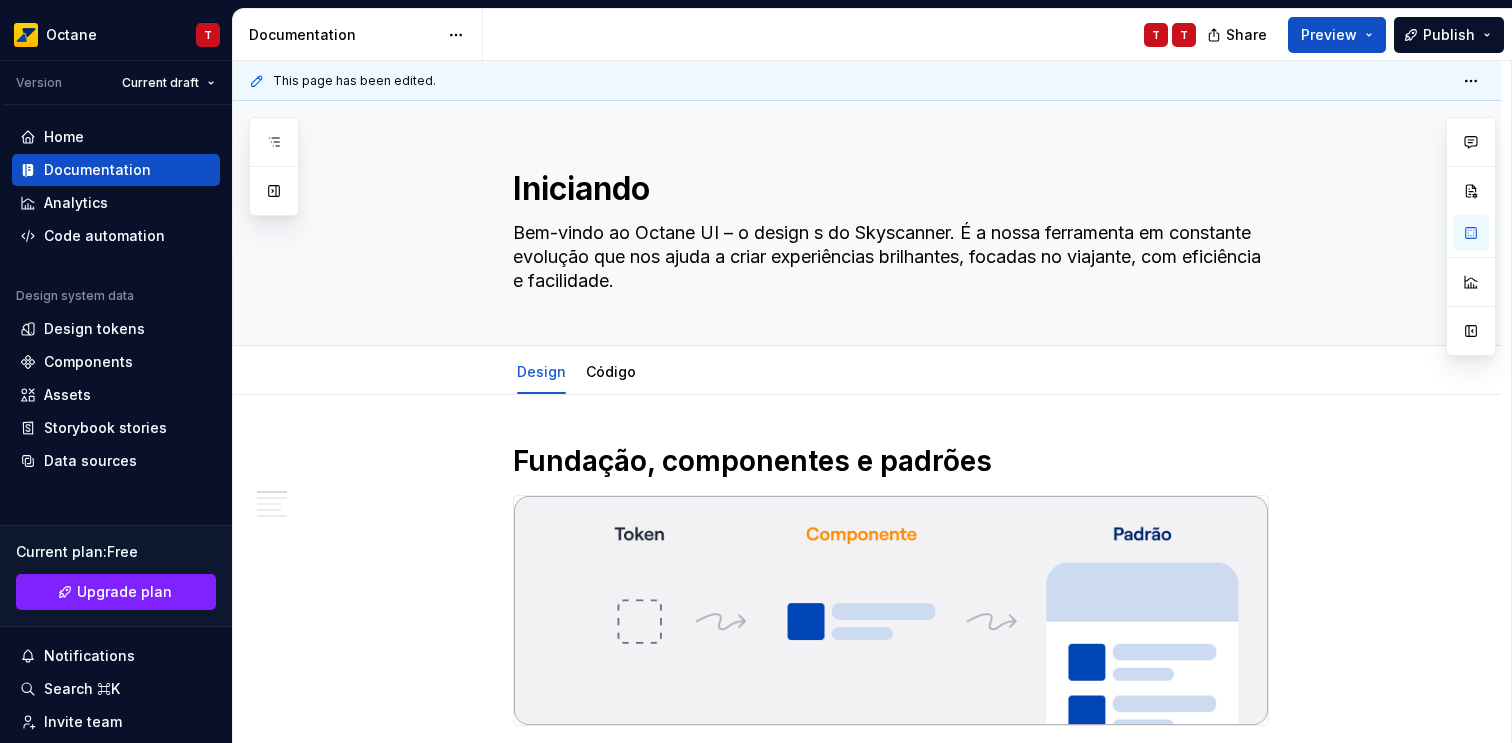 type on "*" 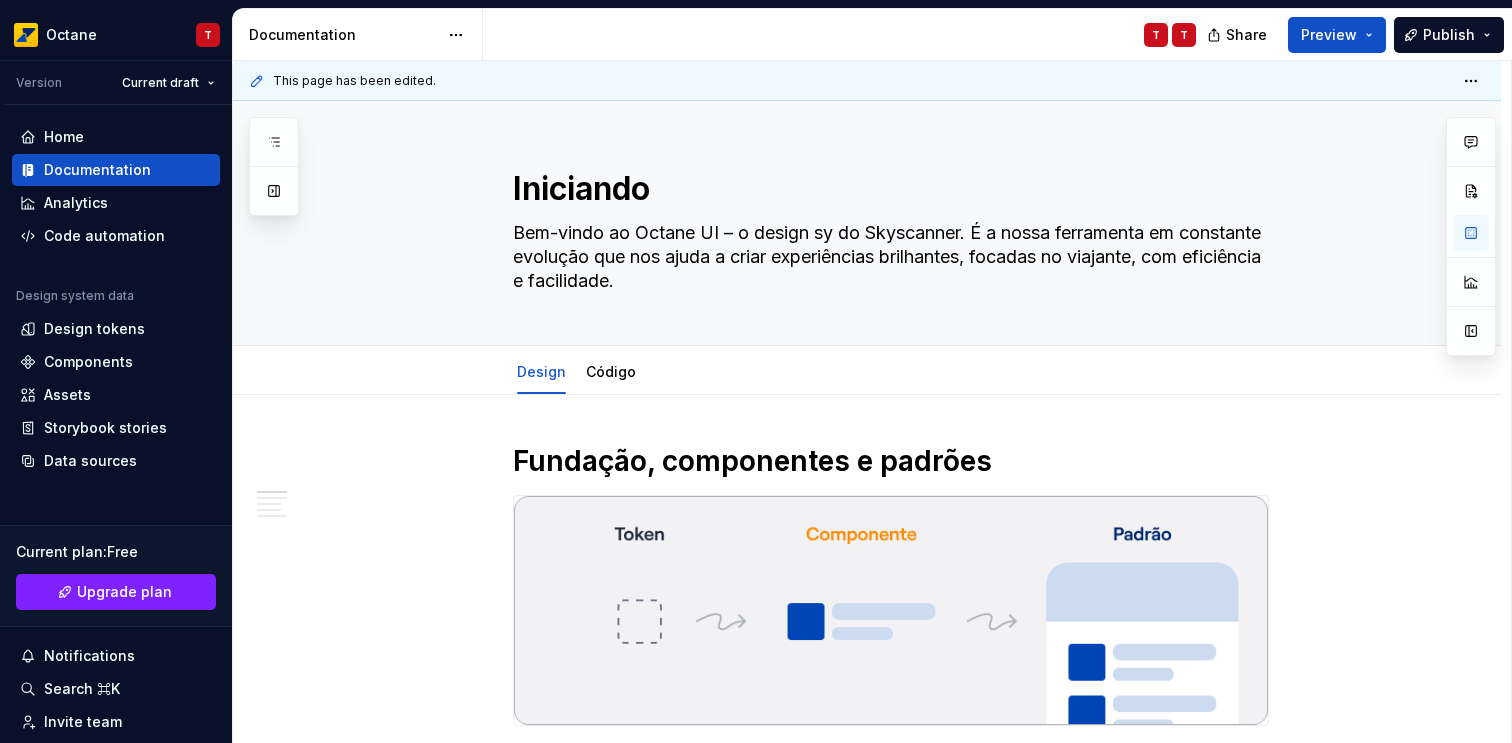 type on "*" 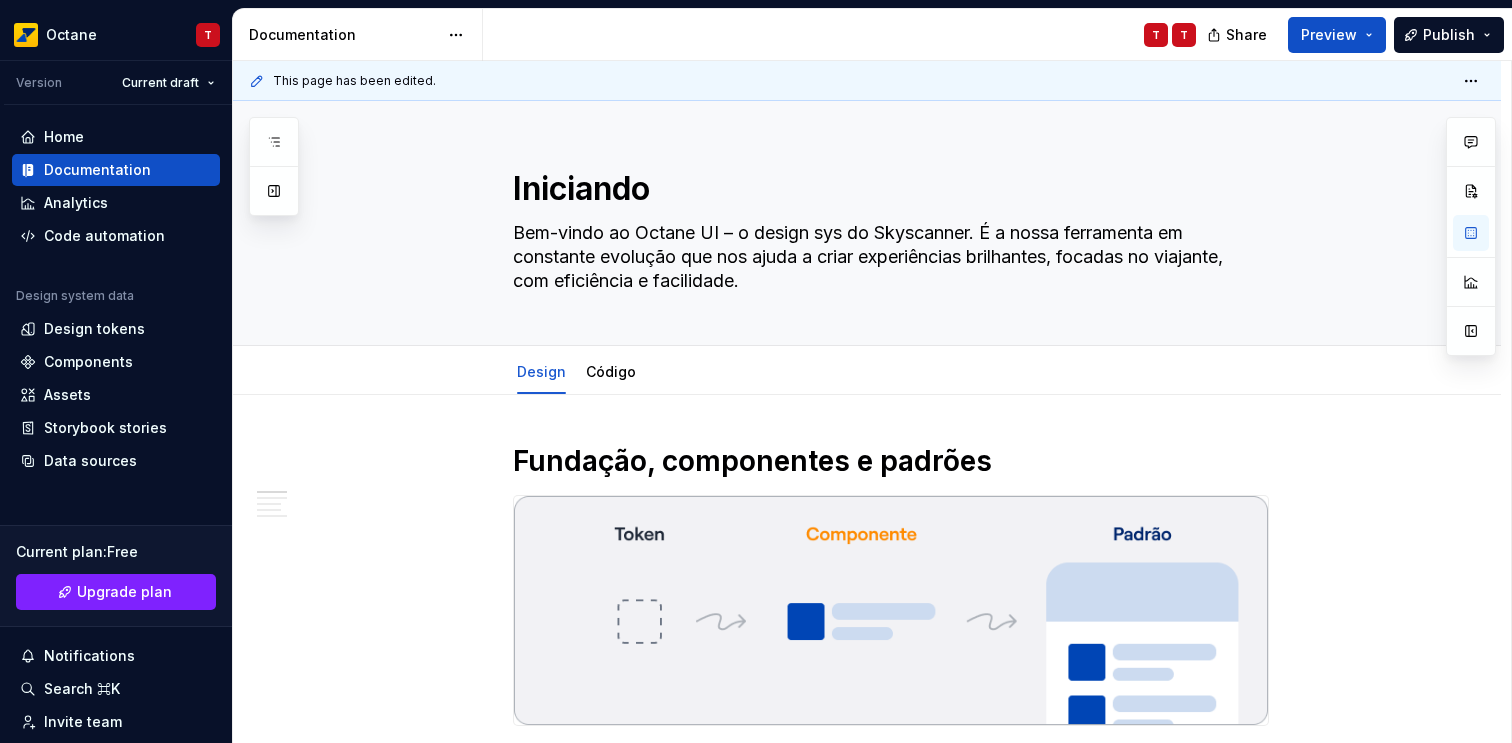 type on "*" 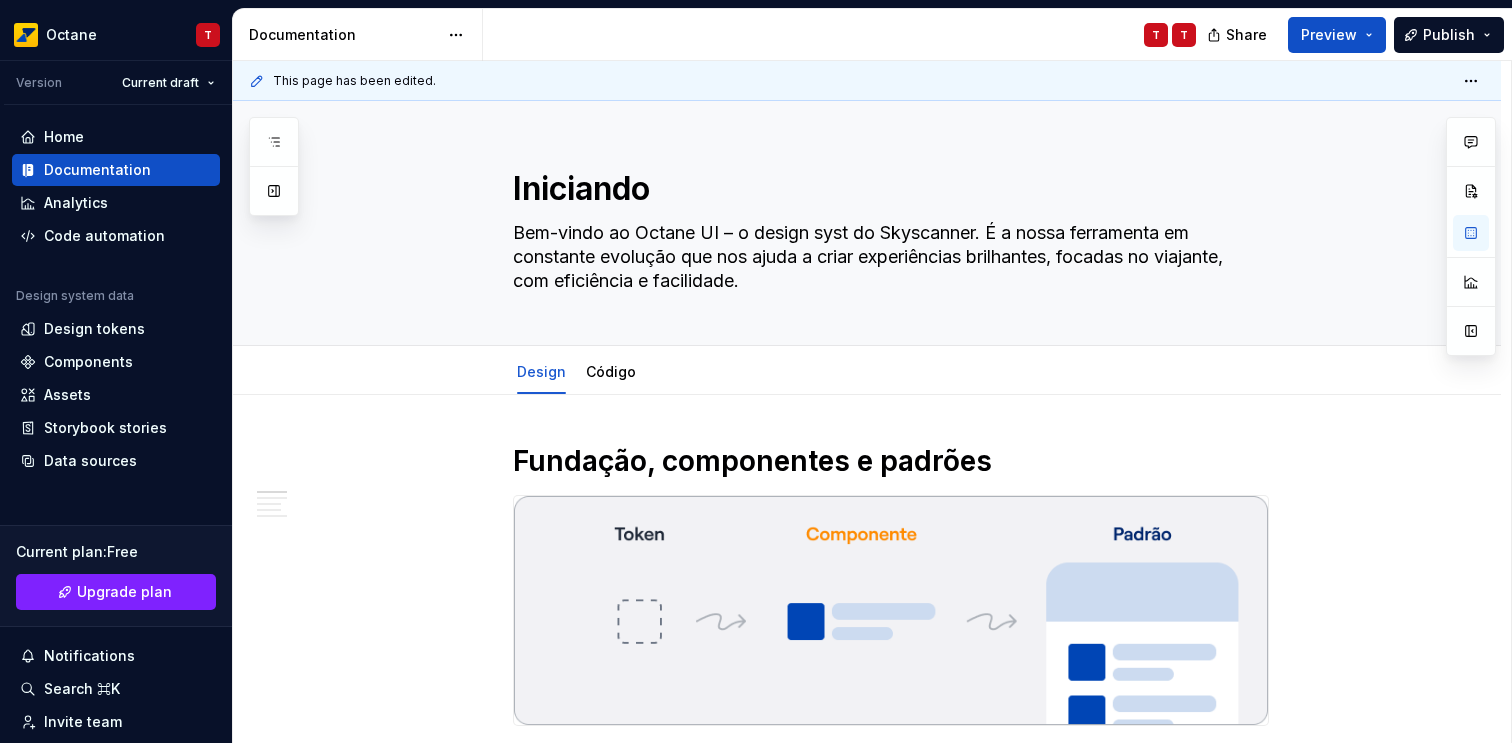 type on "*" 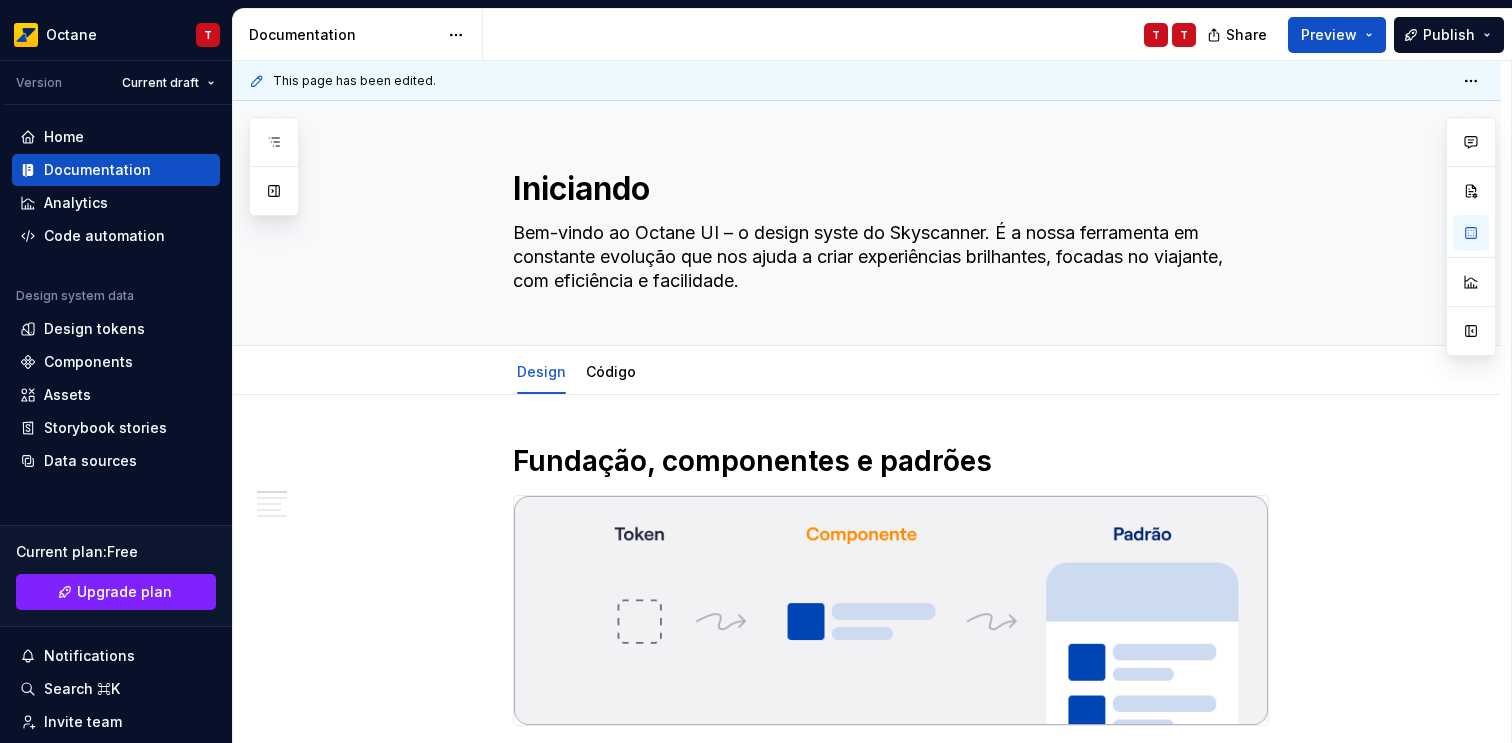 type on "*" 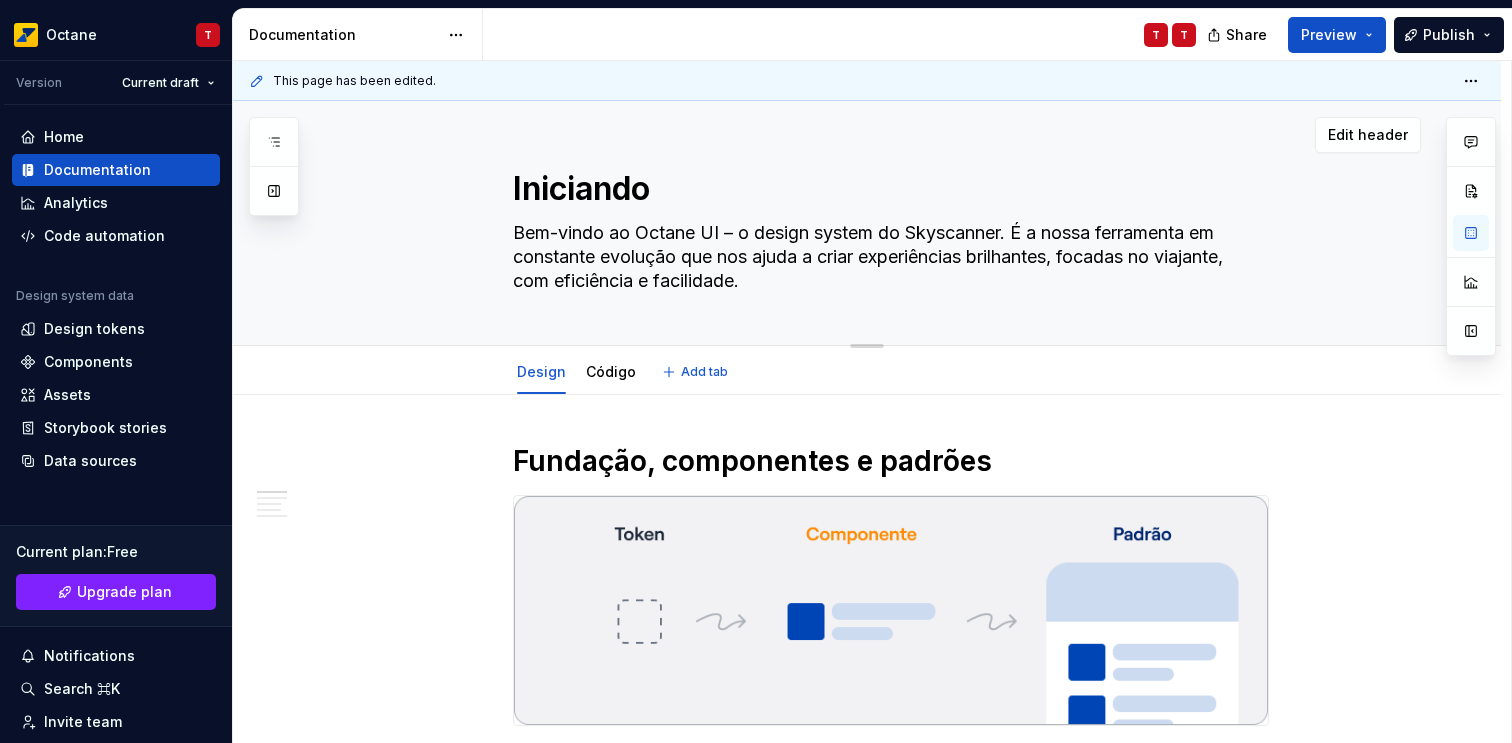 drag, startPoint x: 898, startPoint y: 232, endPoint x: 1010, endPoint y: 224, distance: 112.28535 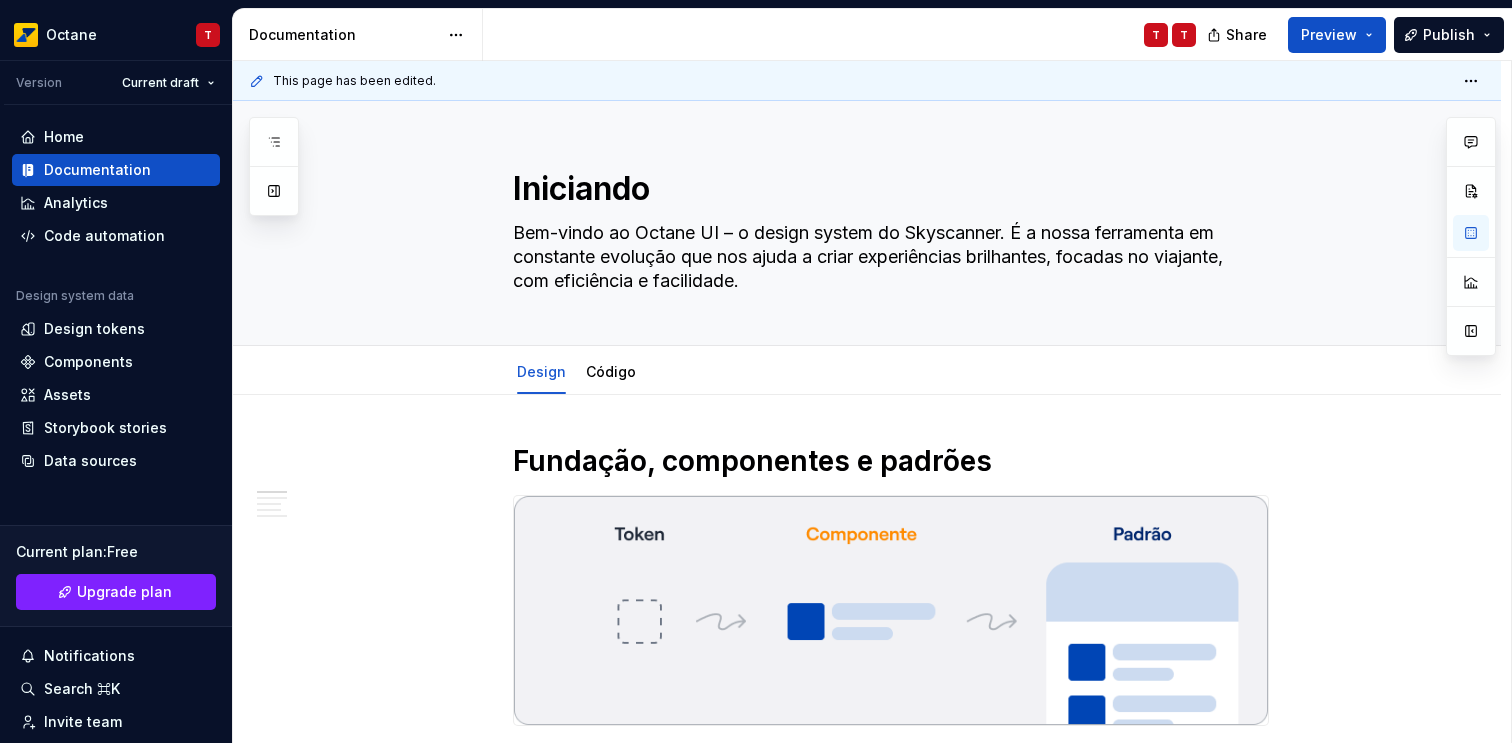 type on "*" 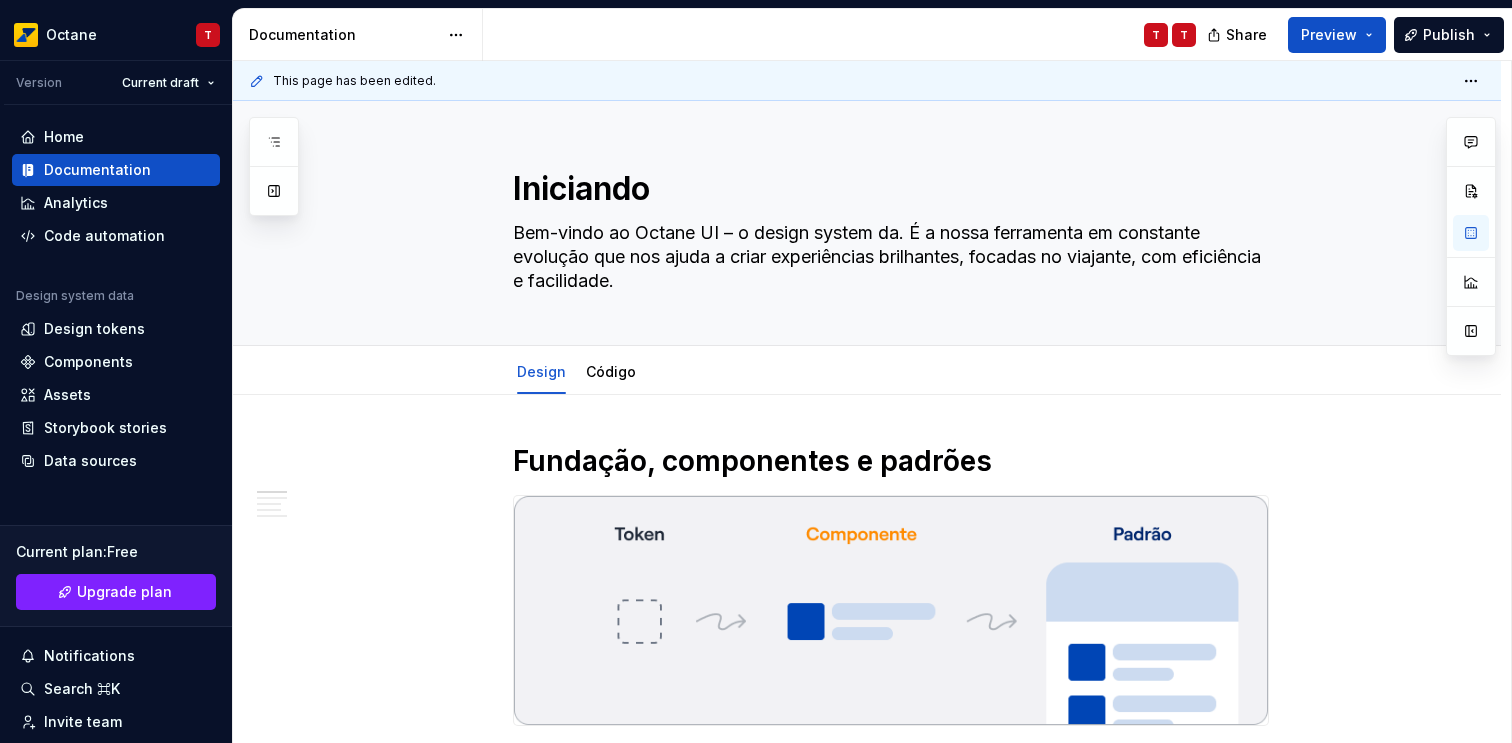type on "*" 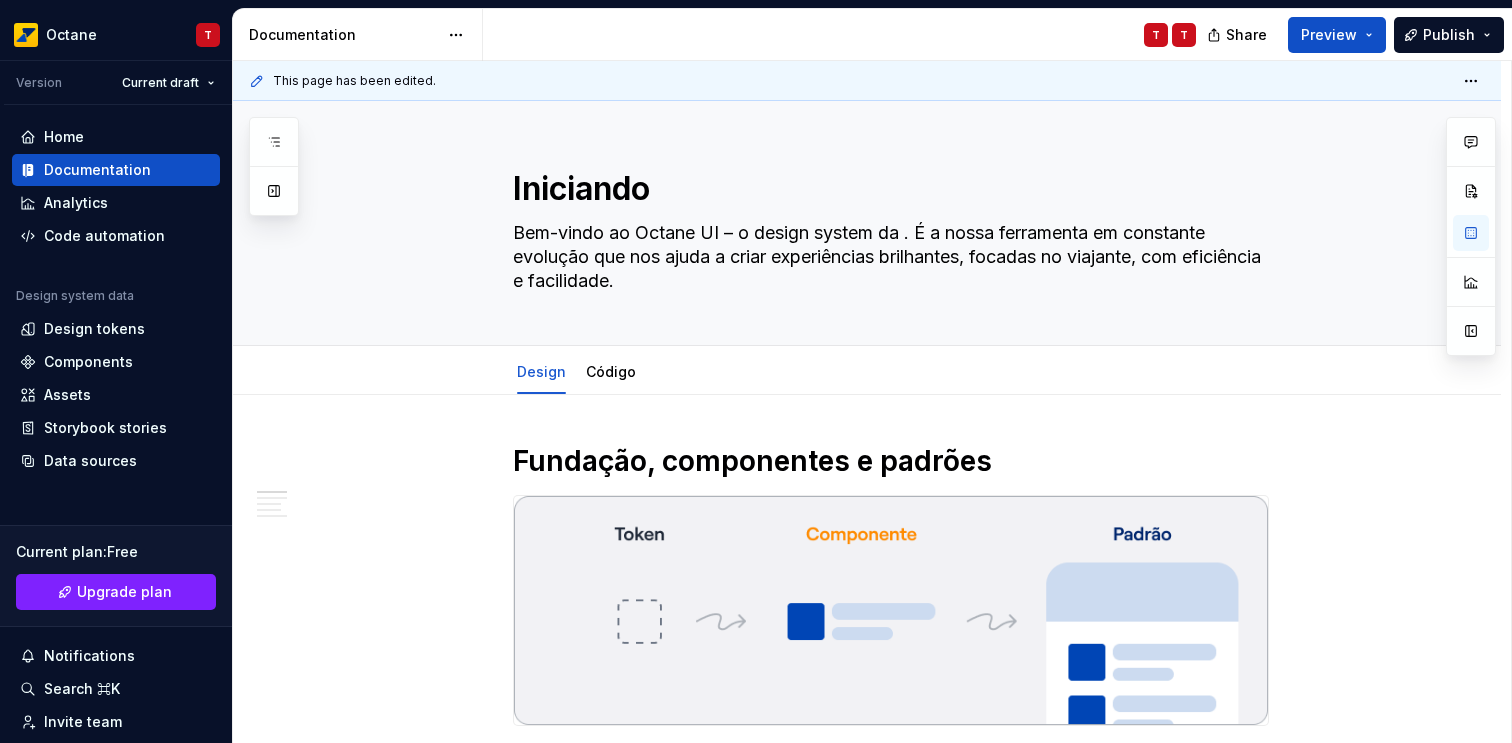 type on "*" 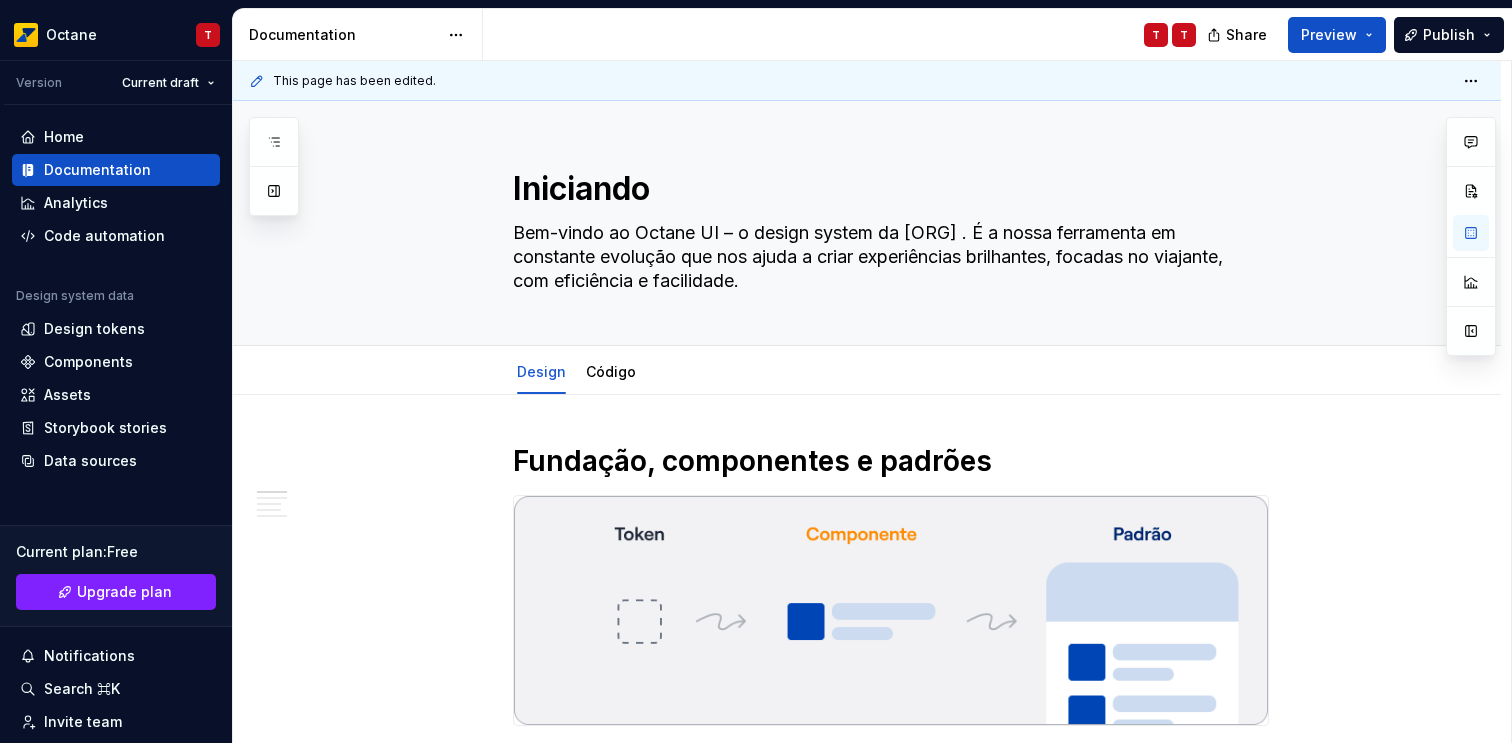 type on "*" 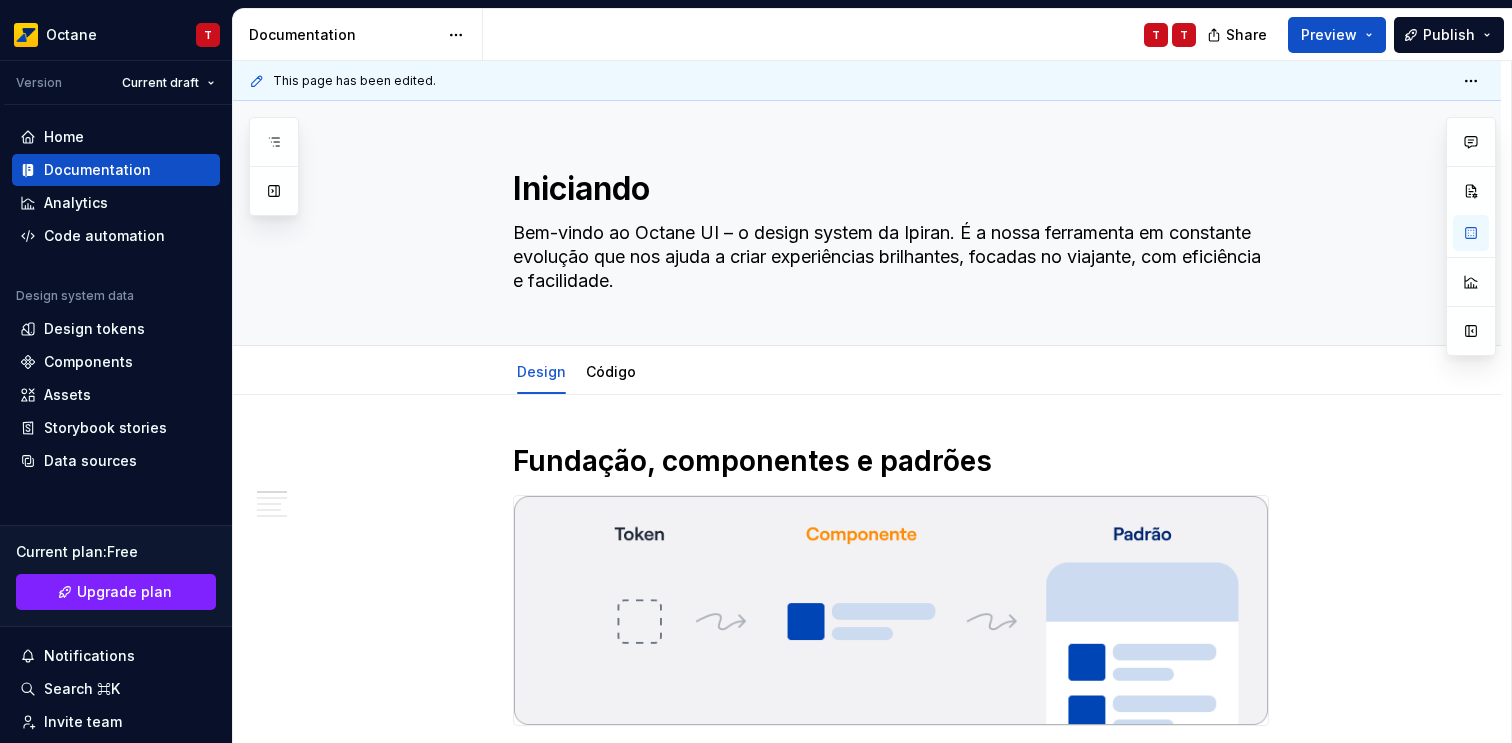 type on "*" 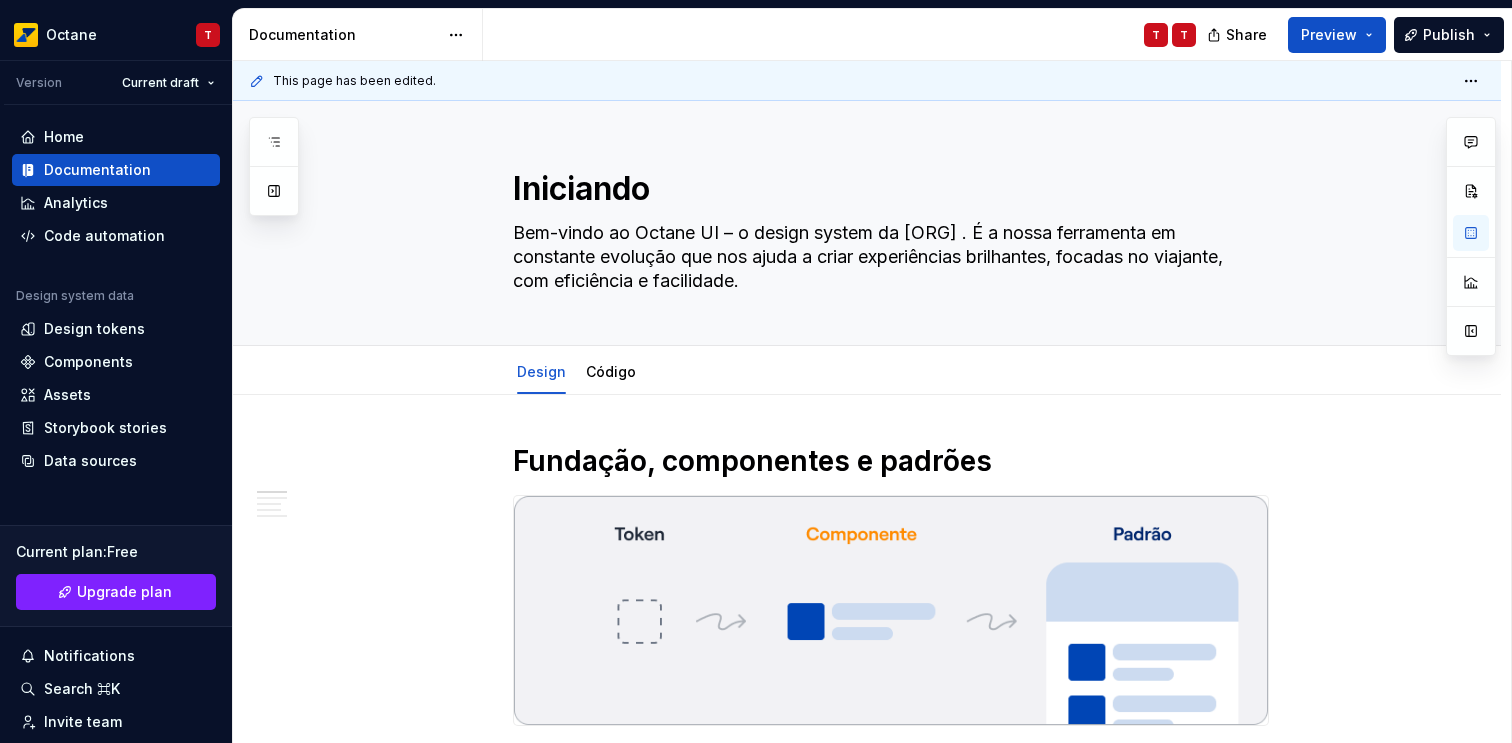 type on "Bem-vindo ao Octane UI – o design system da [ORG] . É a nossa ferramenta em constante evolução que nos ajuda a criar experiências brilhantes, focadas no viajante, com eficiência e facilidade." 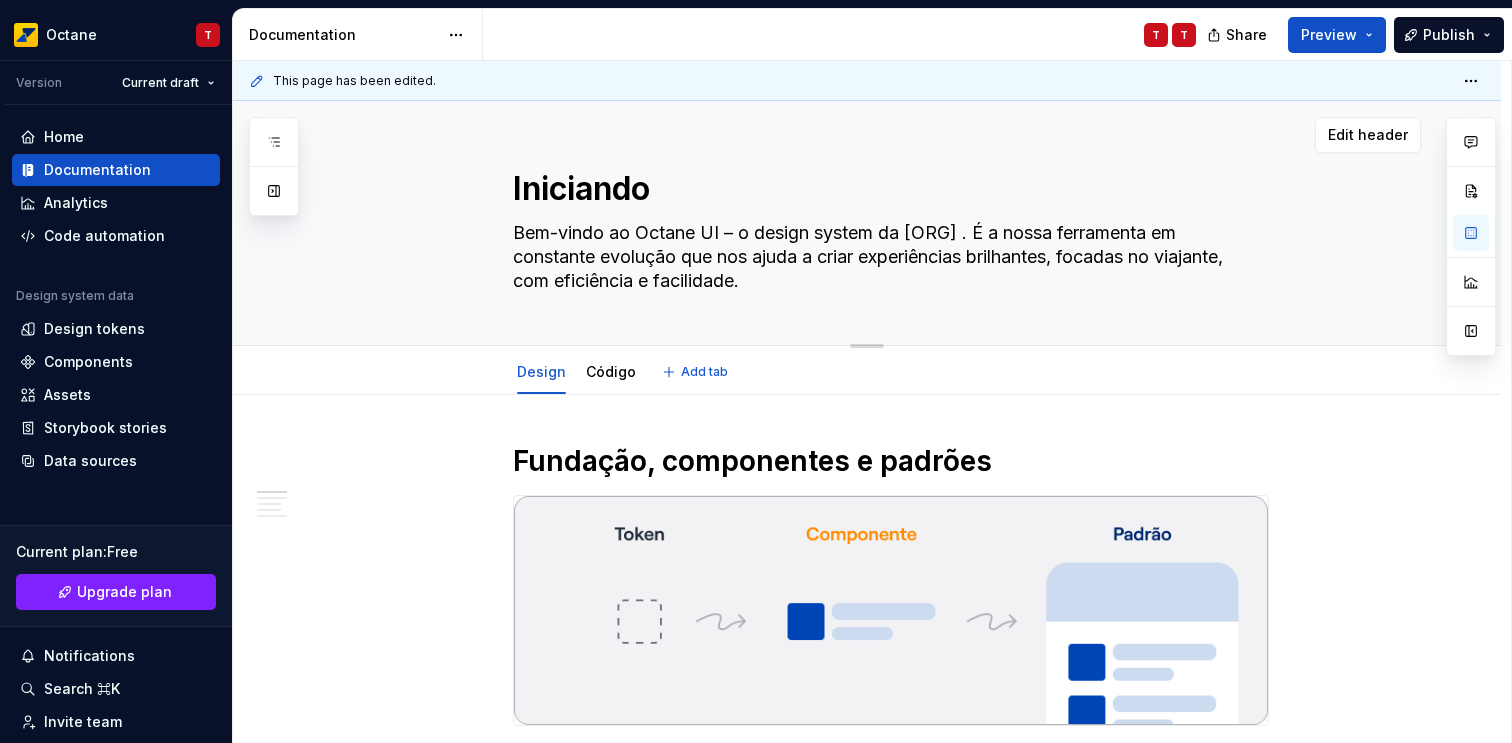 click on "Bem-vindo ao Octane UI – o design system da [ORG] . É a nossa ferramenta em constante evolução que nos ajuda a criar experiências brilhantes, focadas no viajante, com eficiência e facilidade." at bounding box center [887, 257] 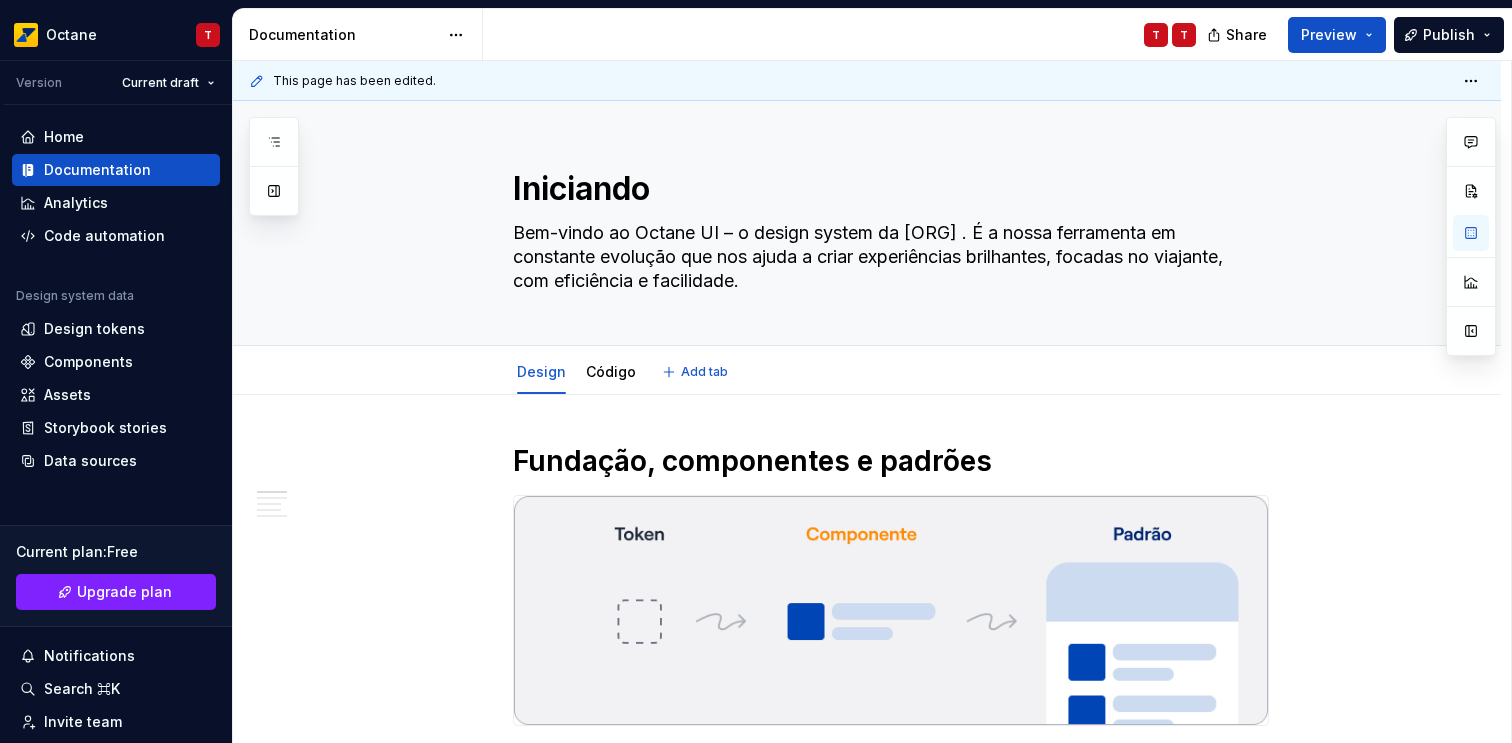 type on "*" 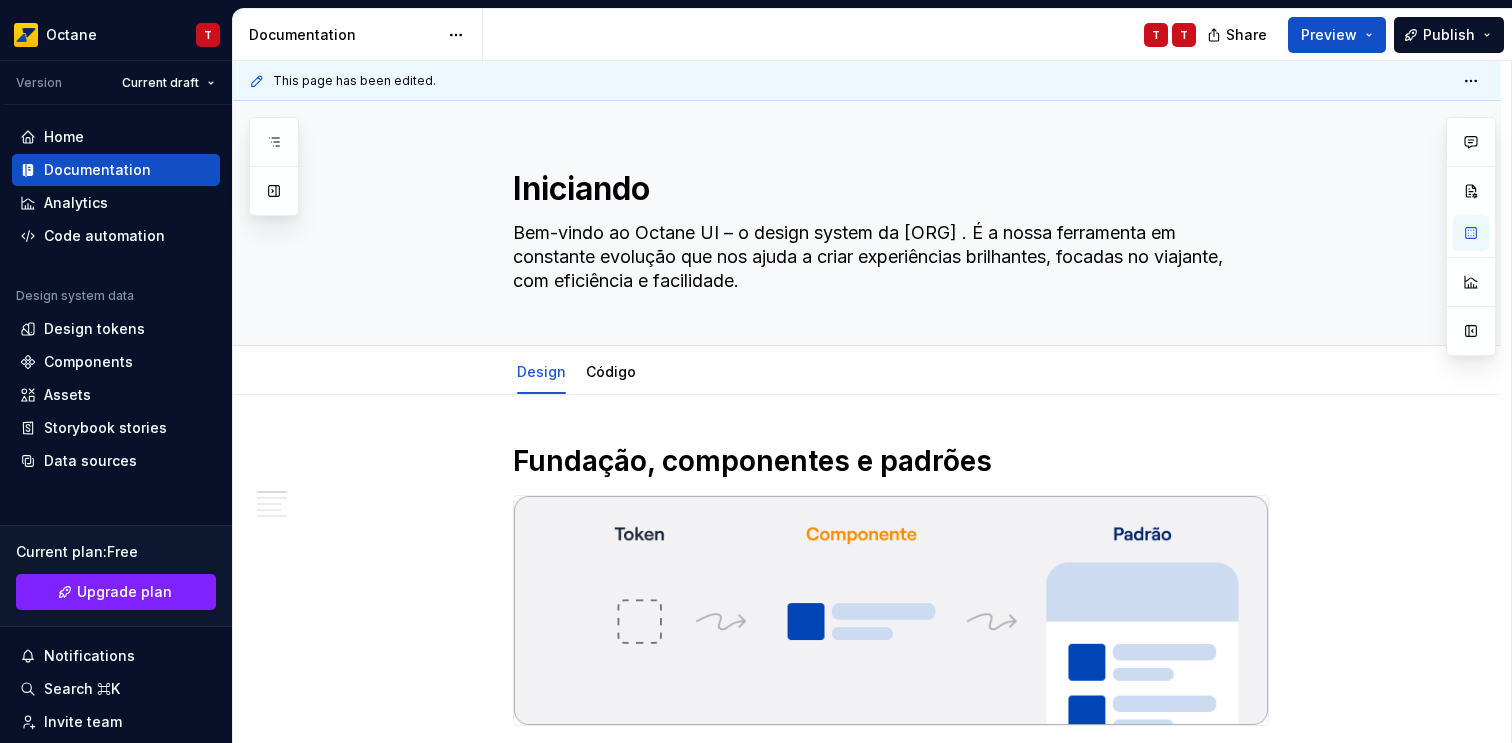 type on "Bem-vindo ao Octane UI – o design system da [ORG] . É a nossa ferramenta em constante evolução que nos ajuda a criar experiências brilhantes, focadas no r, com eficiência e facilidade." 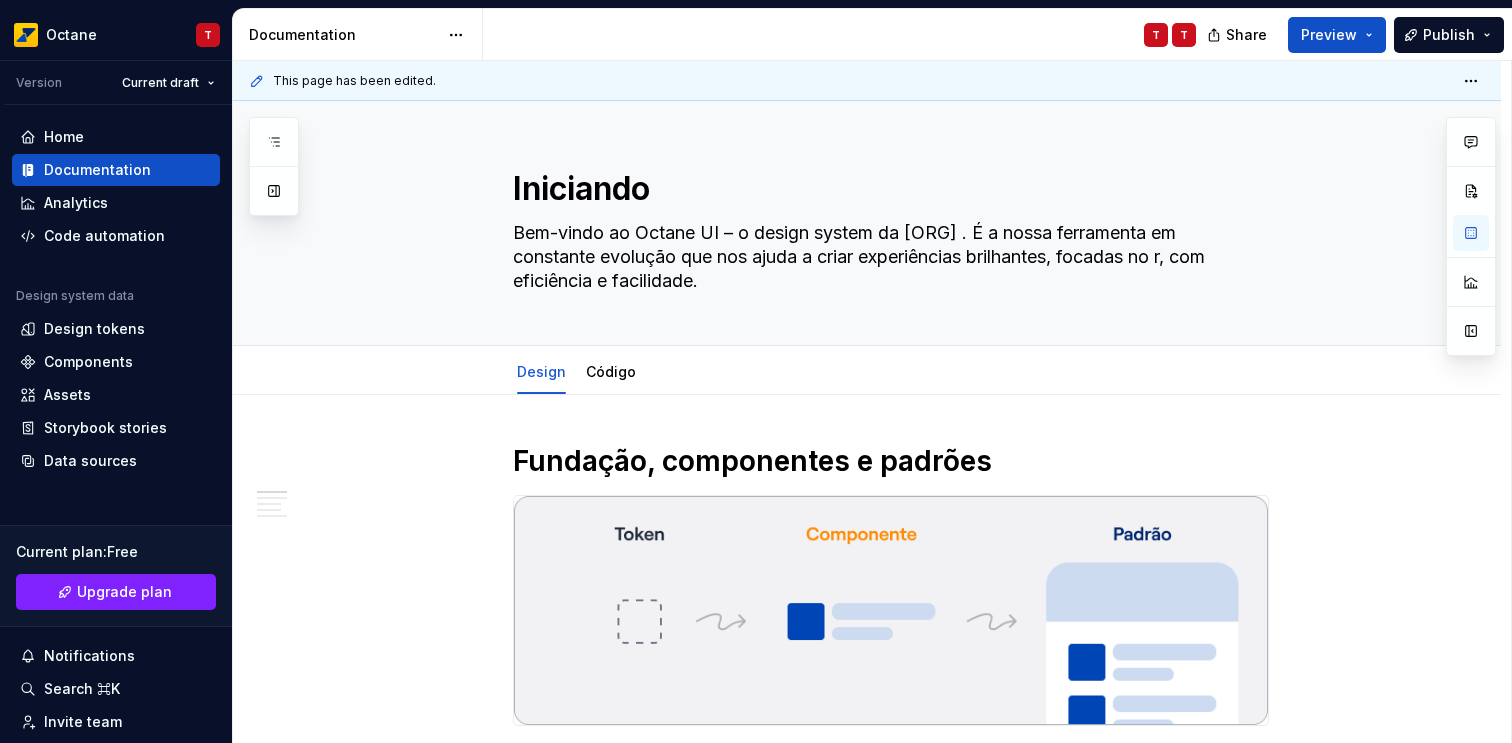 type on "Bem-vindo ao Octane UI – o design system da [ORG] . É a nossa ferramenta em constante evolução que nos ajuda a criar experiências brilhantes, focadas no re, com eficiência e facilidade." 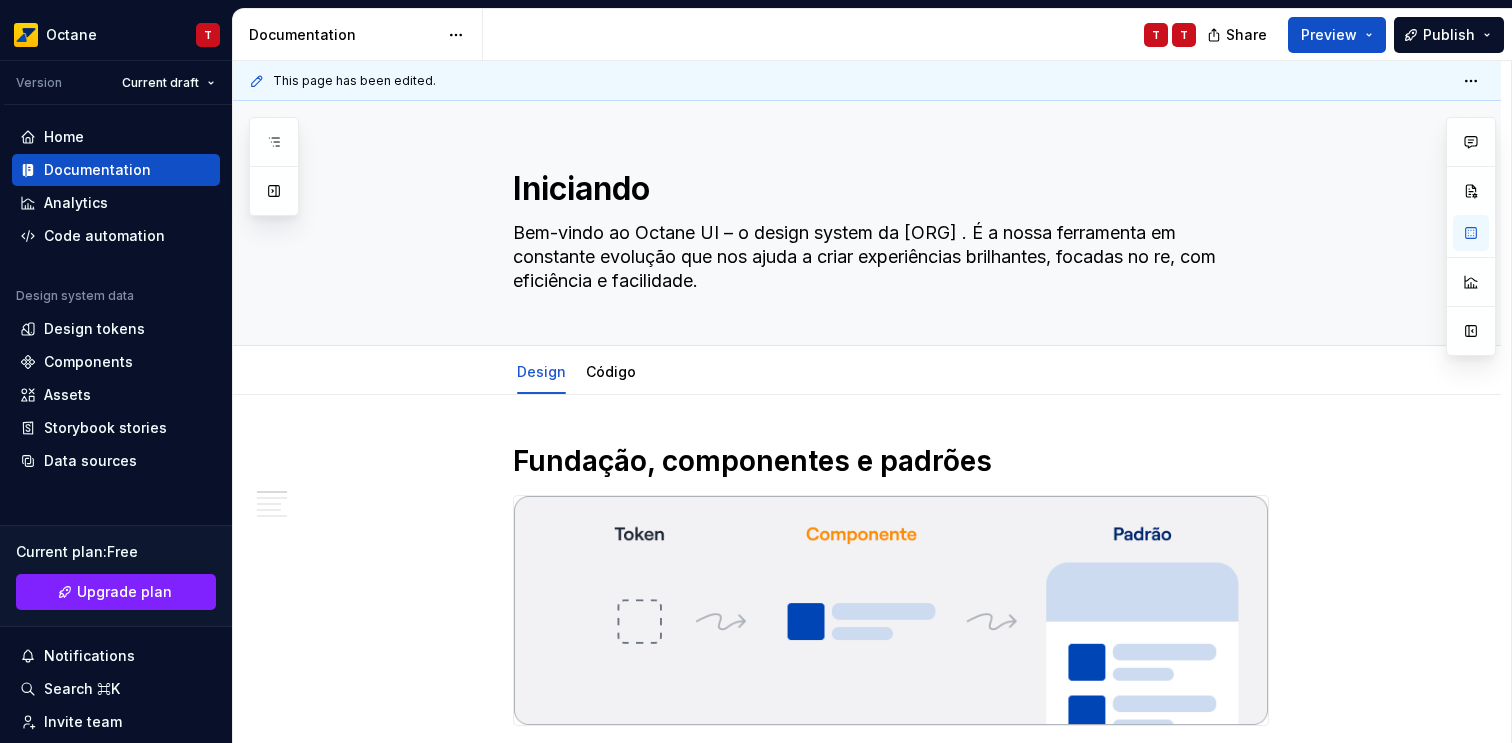type on "*" 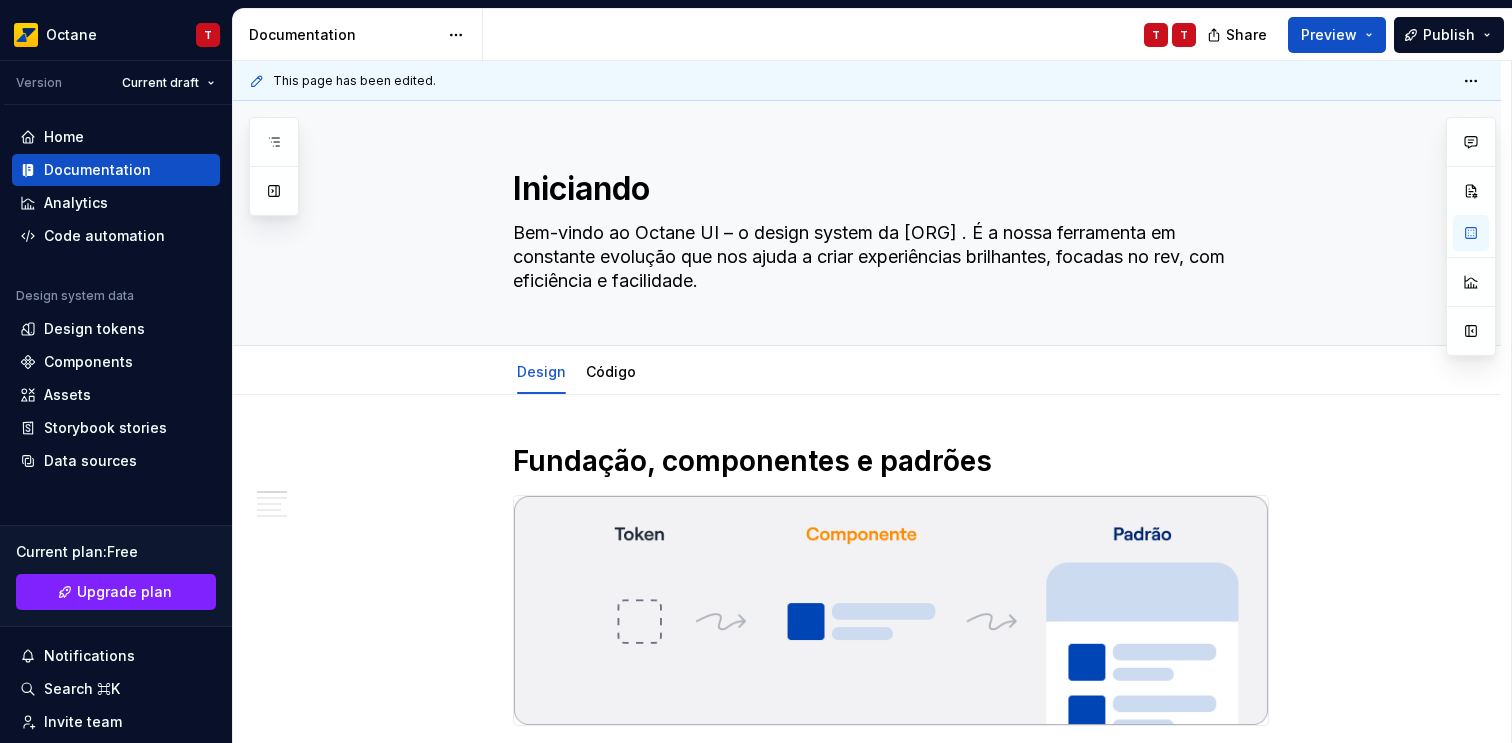 type on "Bem-vindo ao Octane UI – o design system da [ORG] . É a nossa ferramenta em constante evolução que nos ajuda a criar experiências brilhantes, focadas no reve, com eficiência e facilidade." 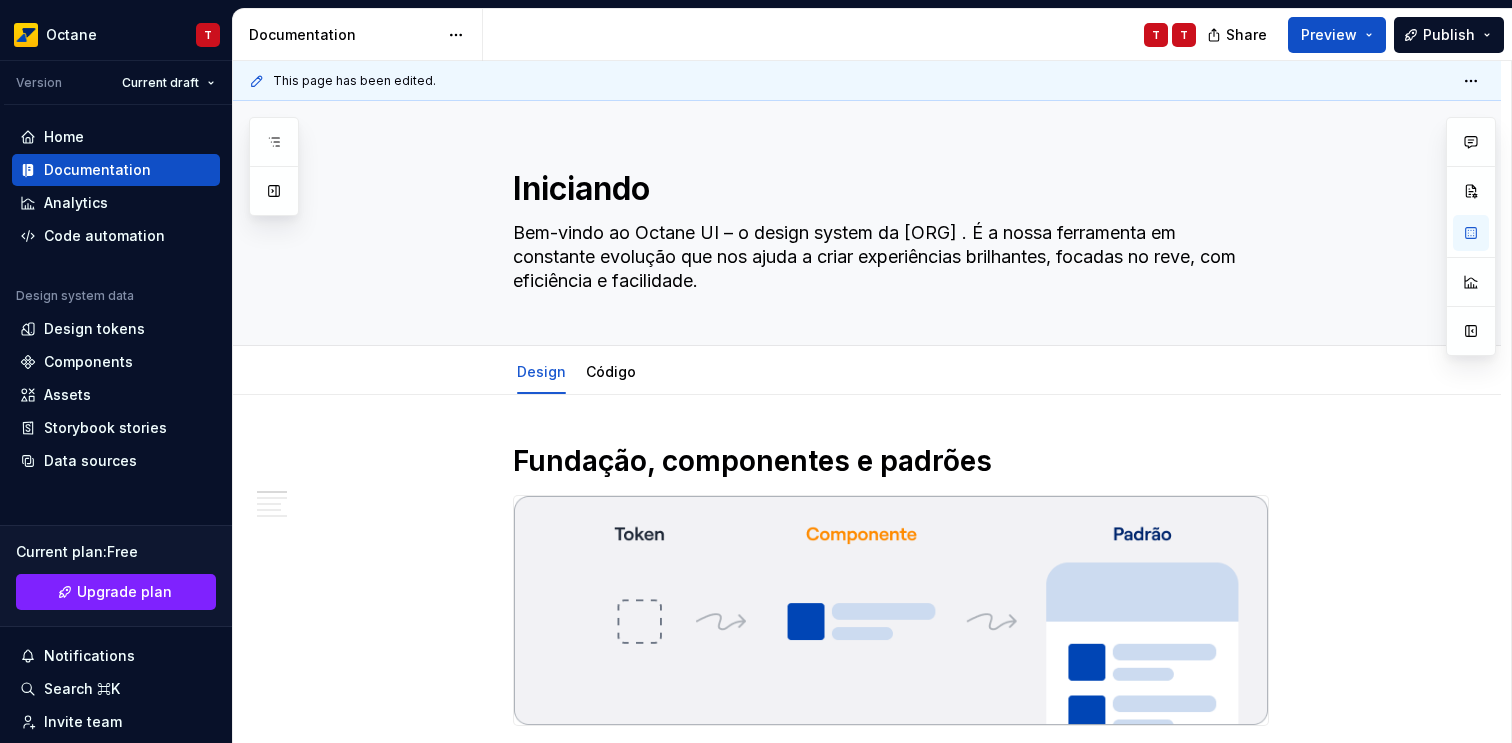 type on "*" 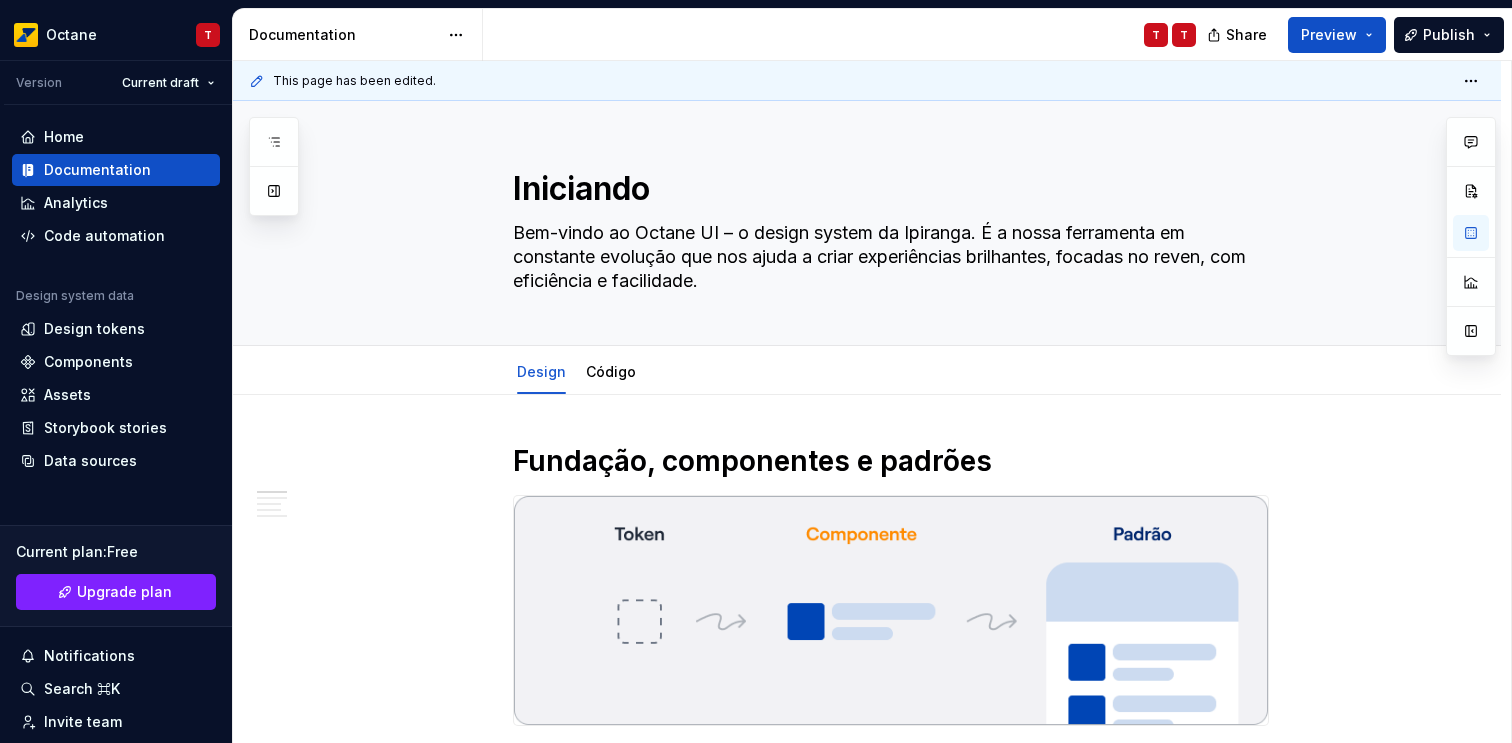 type on "*" 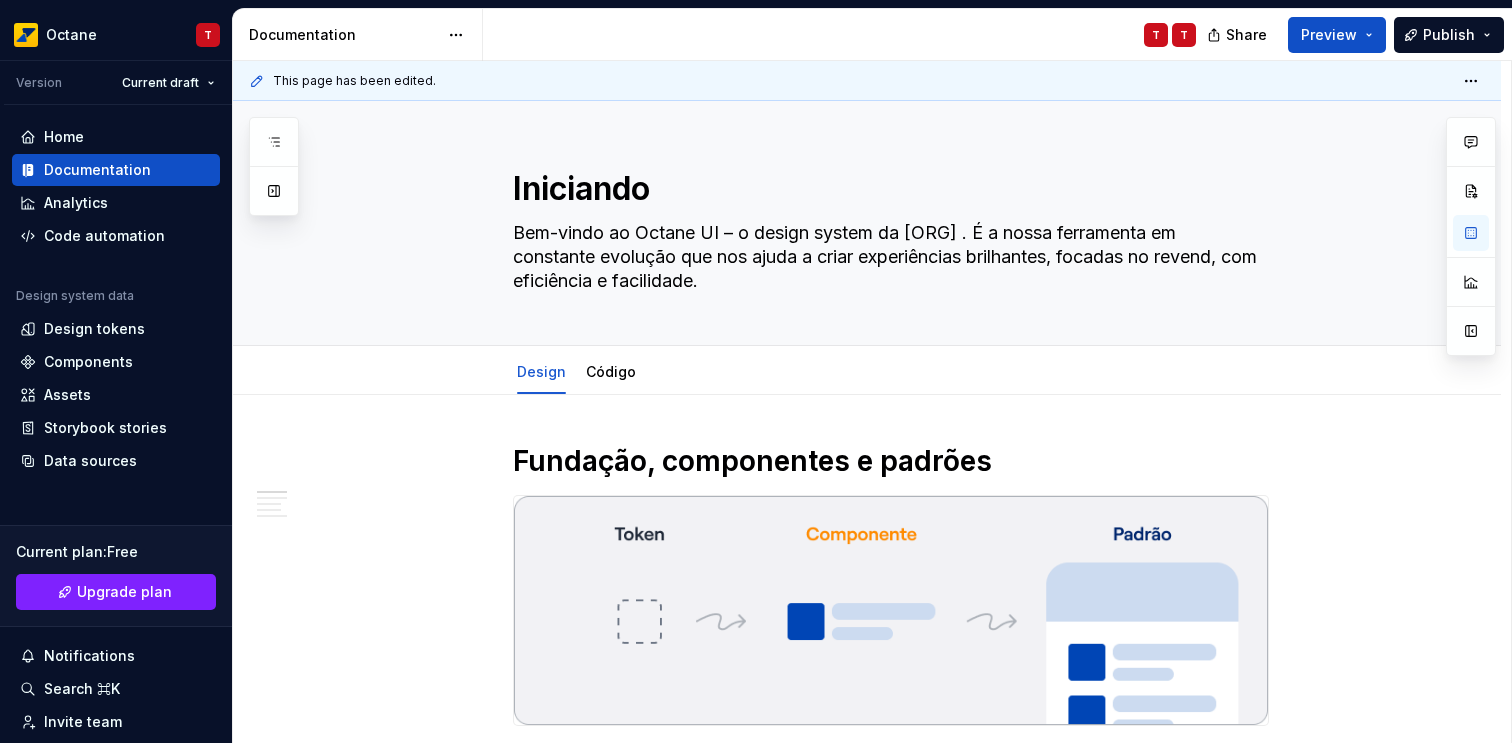 type on "Bem-vindo ao Octane UI – o design system da Ipiranga. É a nossa ferramenta em constante evolução que nos ajuda a criar experiências brilhantes, focadas no revende, com eficiência e facilidade." 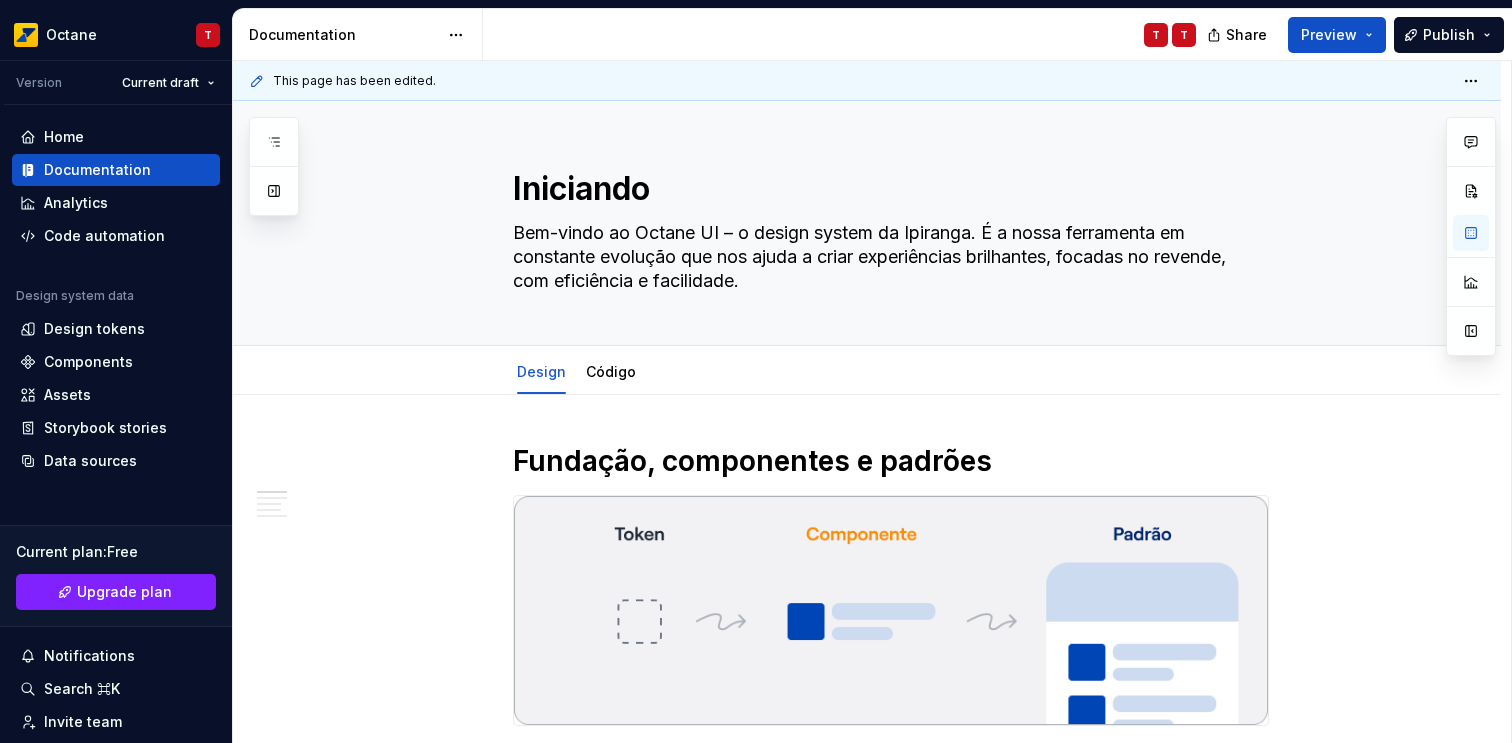 type on "*" 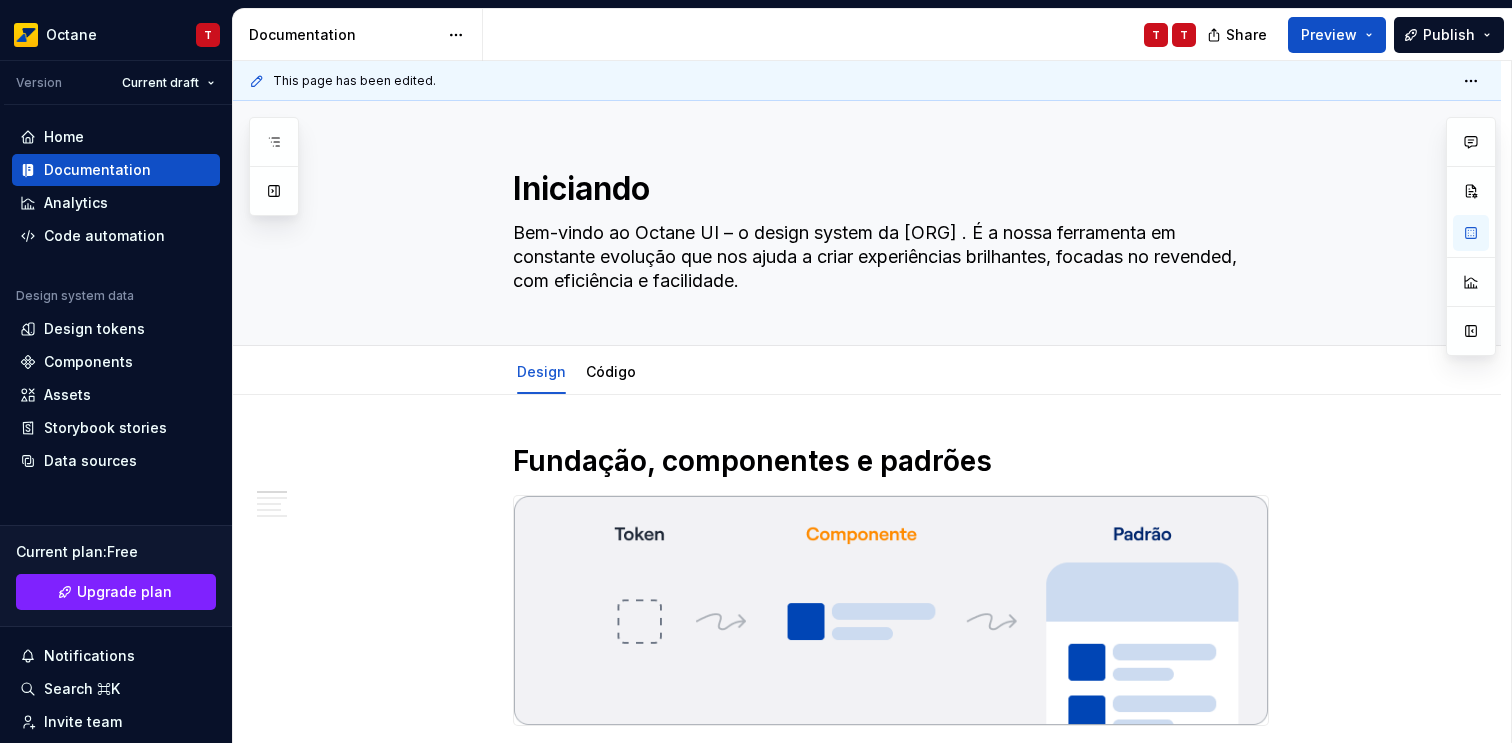 type on "*" 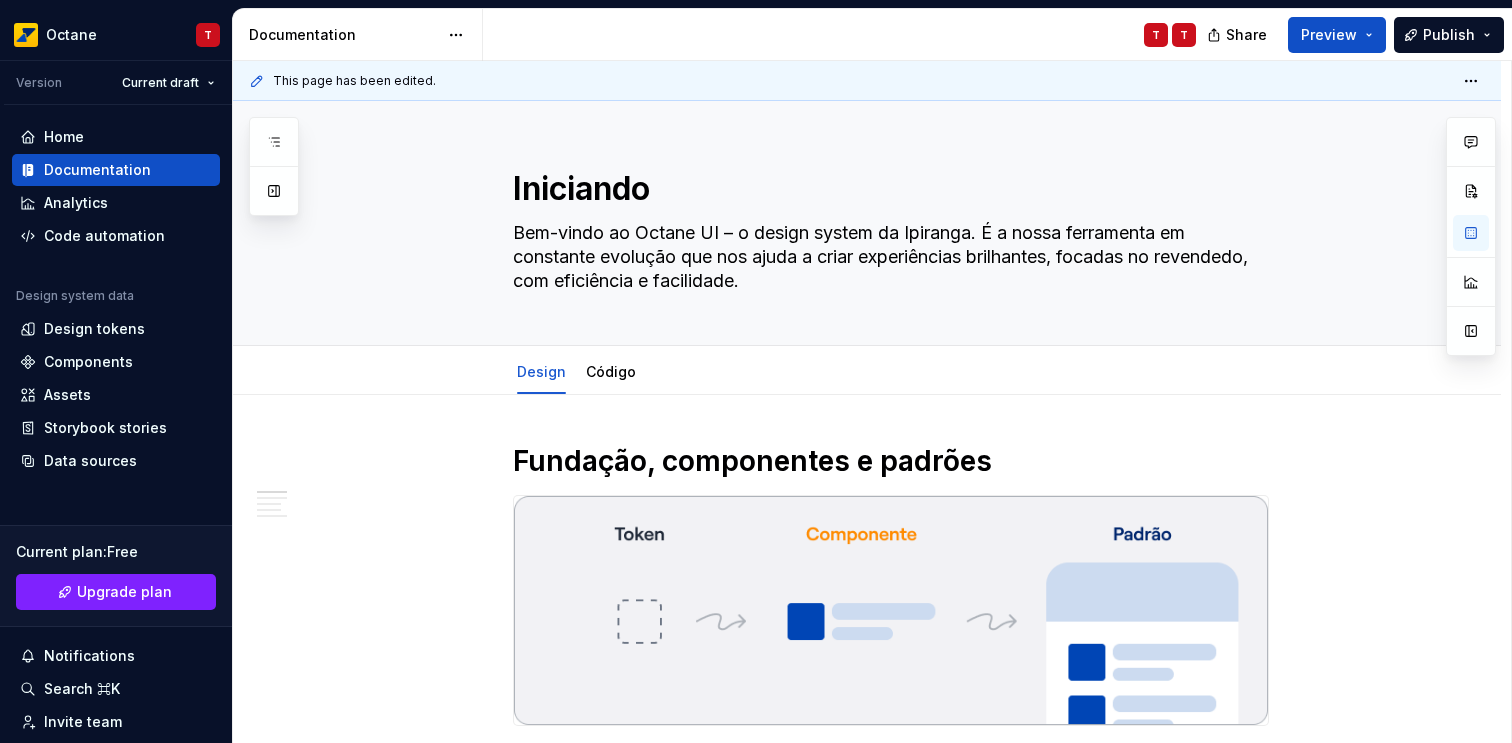 type on "*" 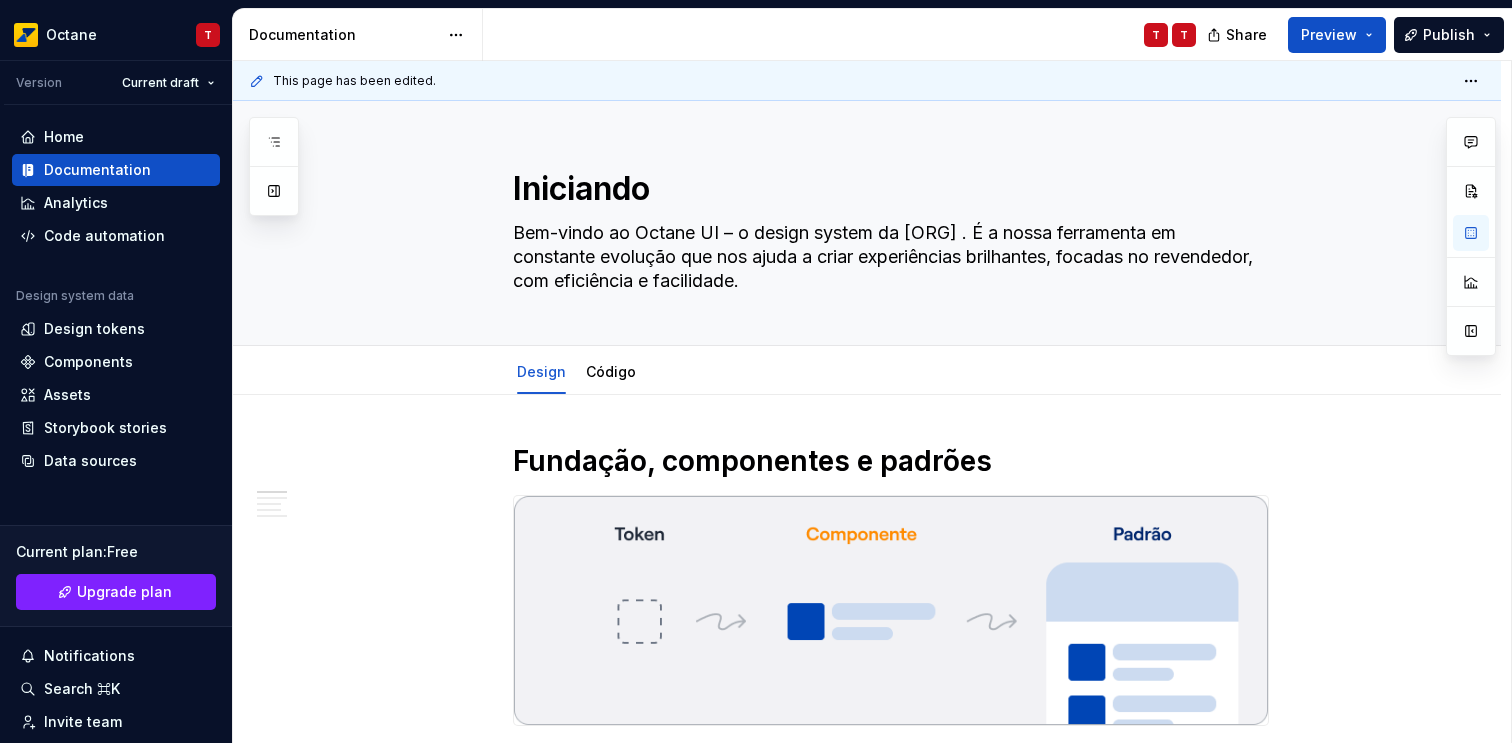 type on "*" 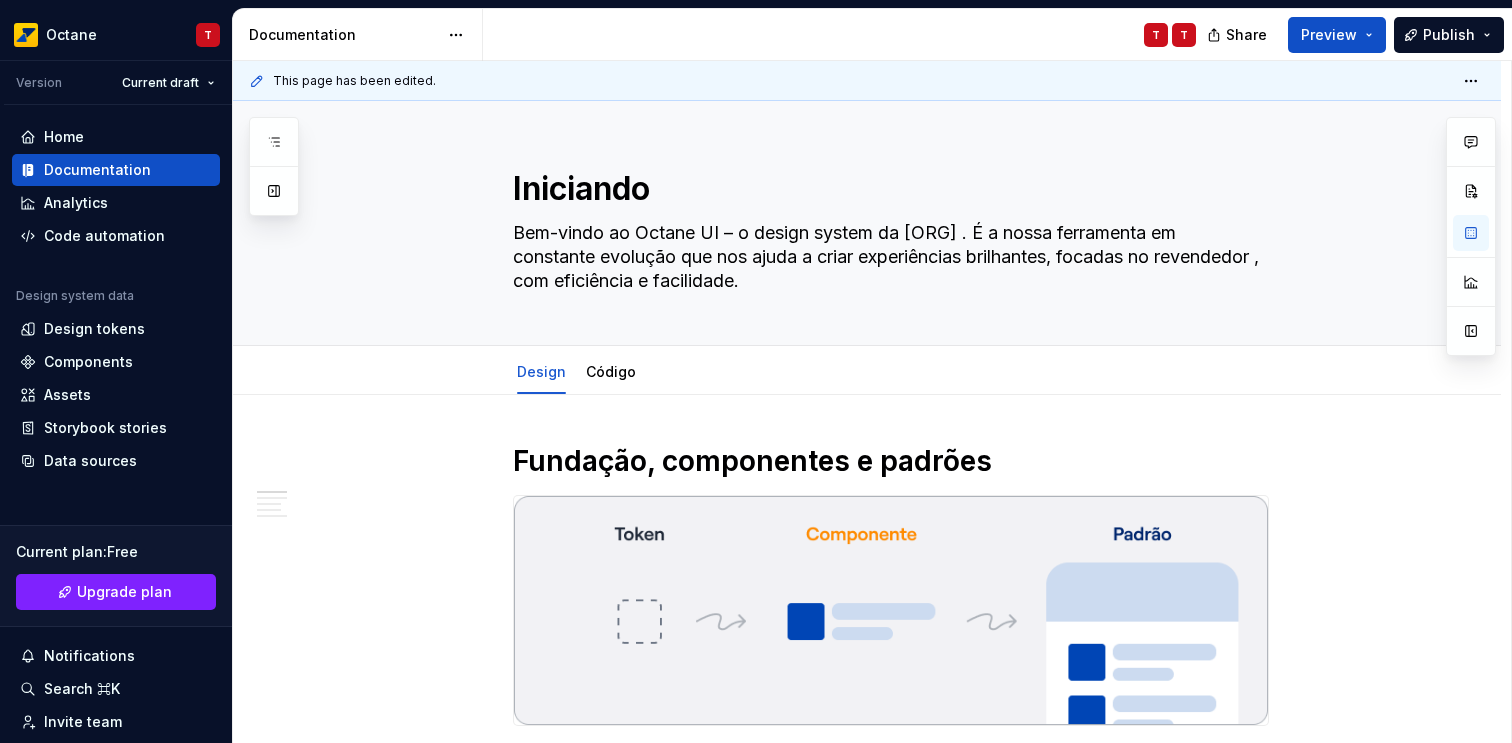 type on "*" 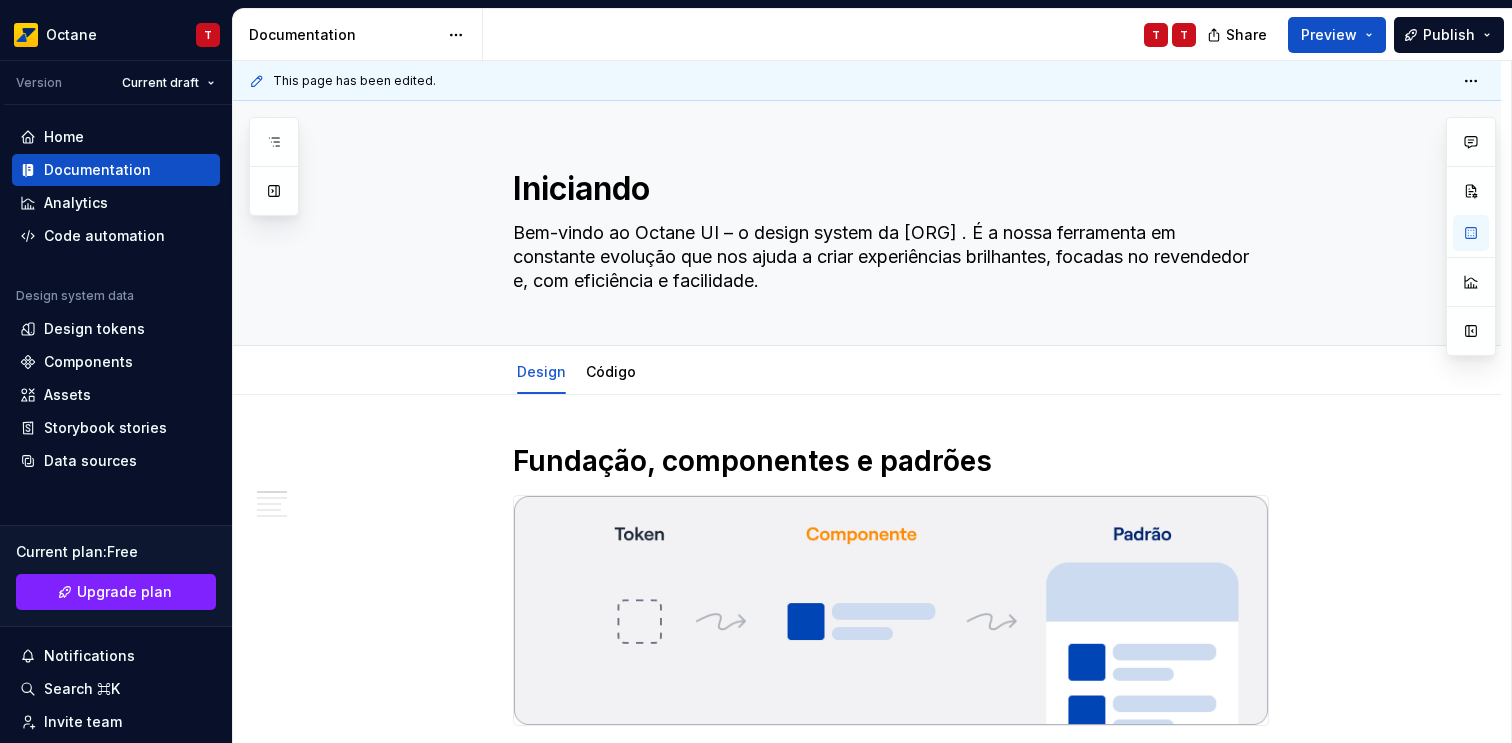 type on "*" 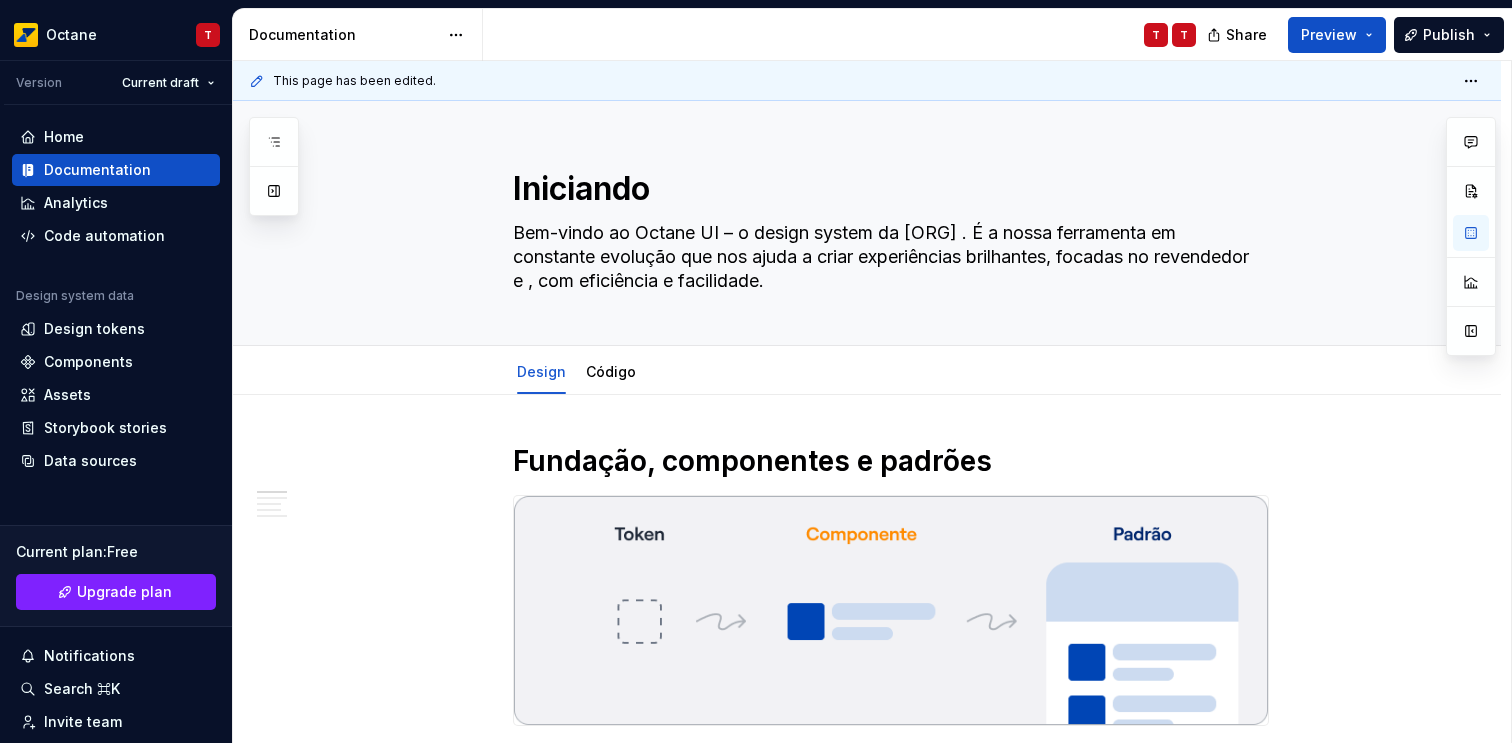 type on "*" 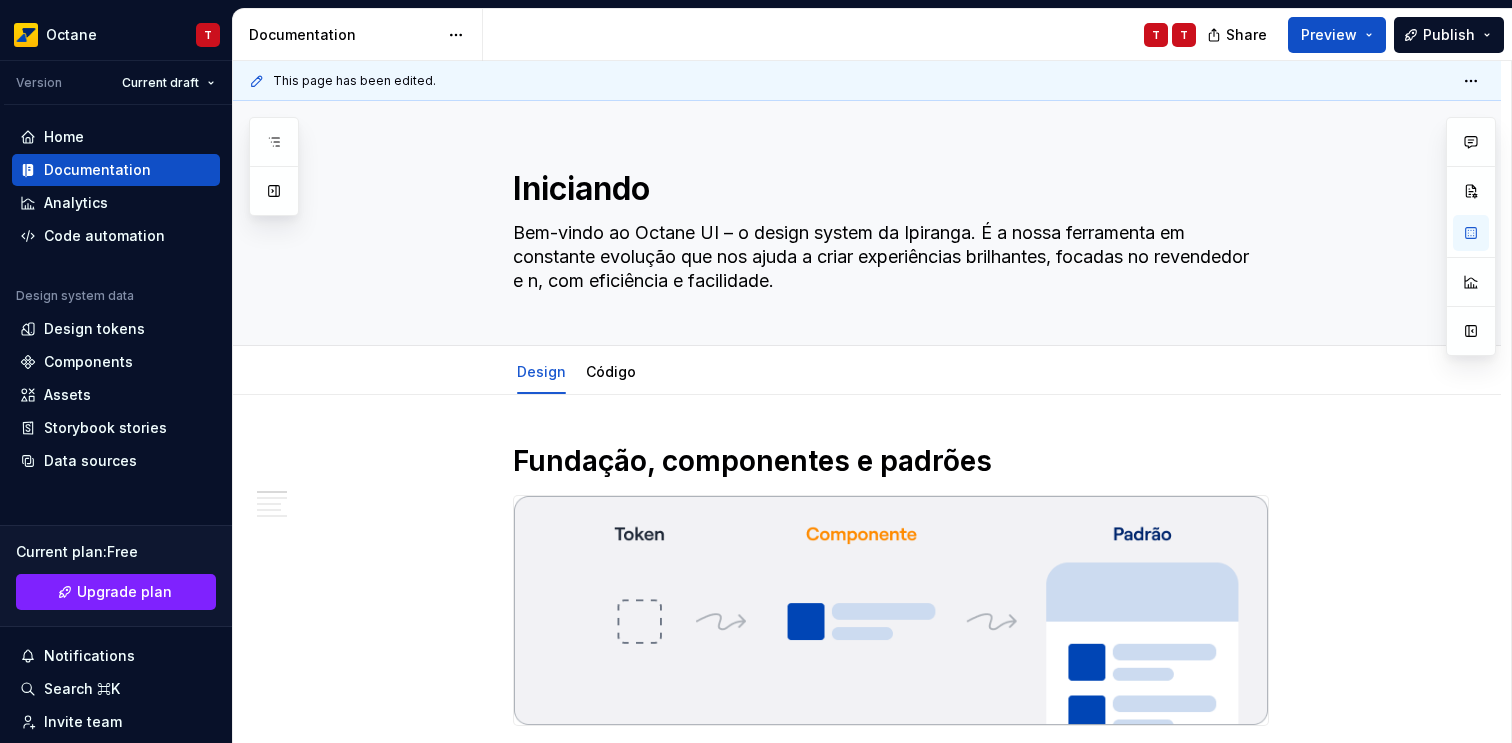type on "*" 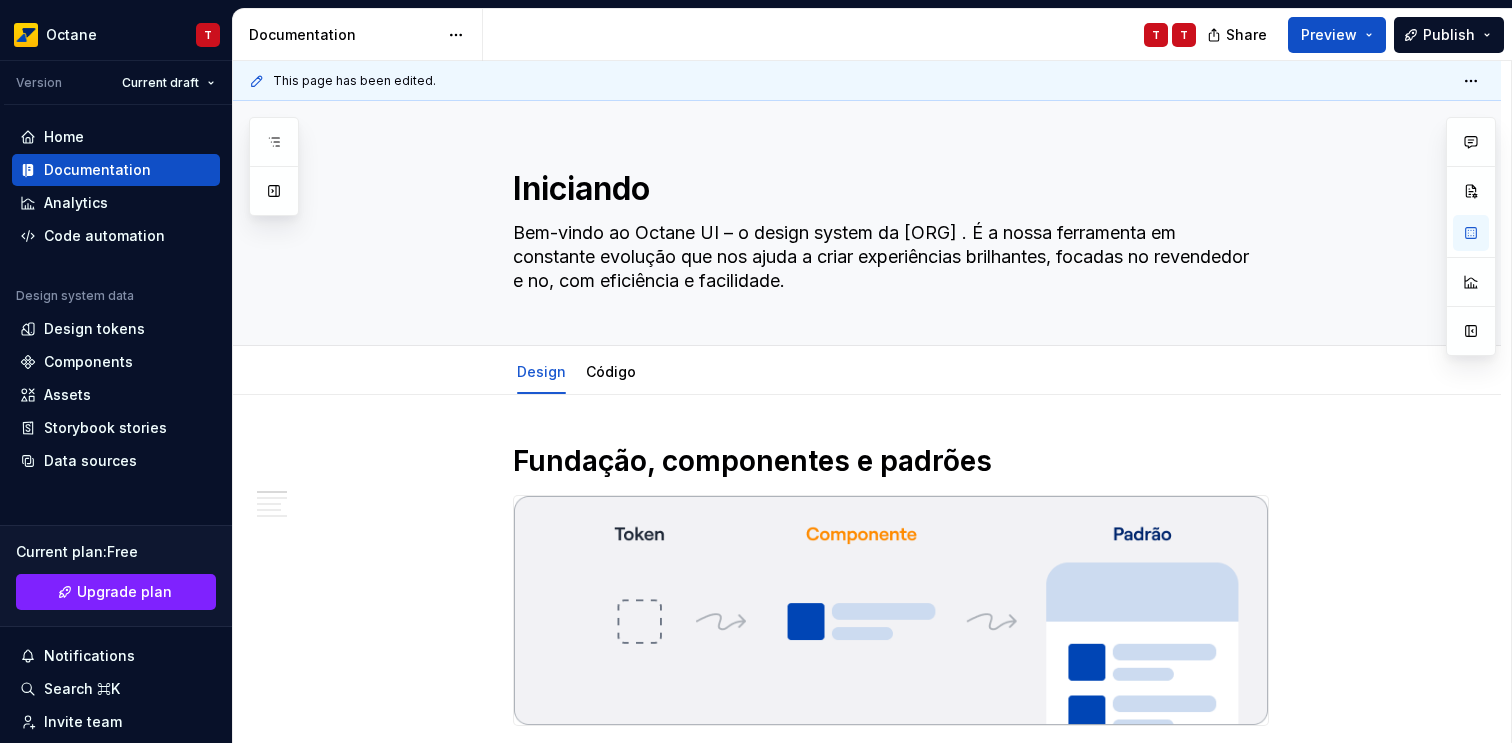 type on "*" 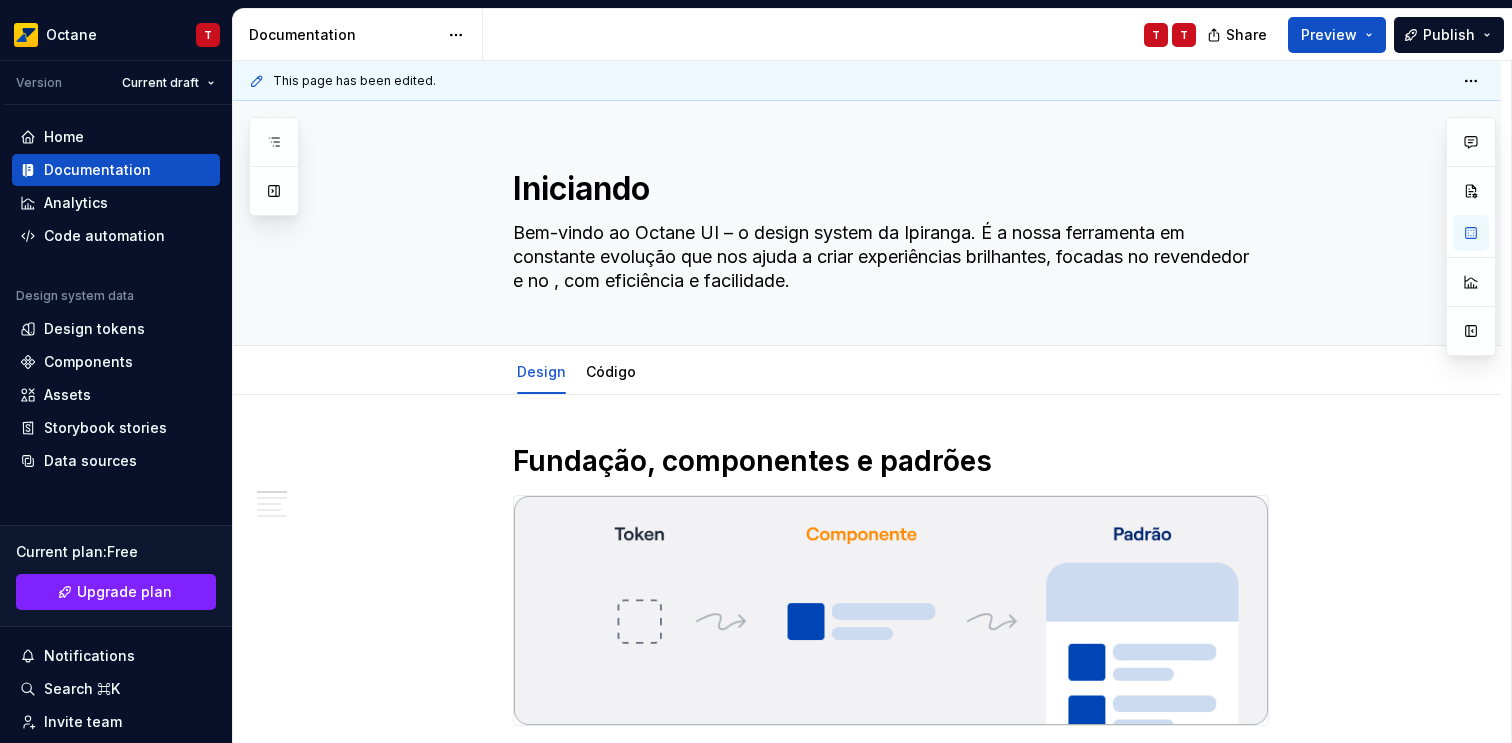 type on "*" 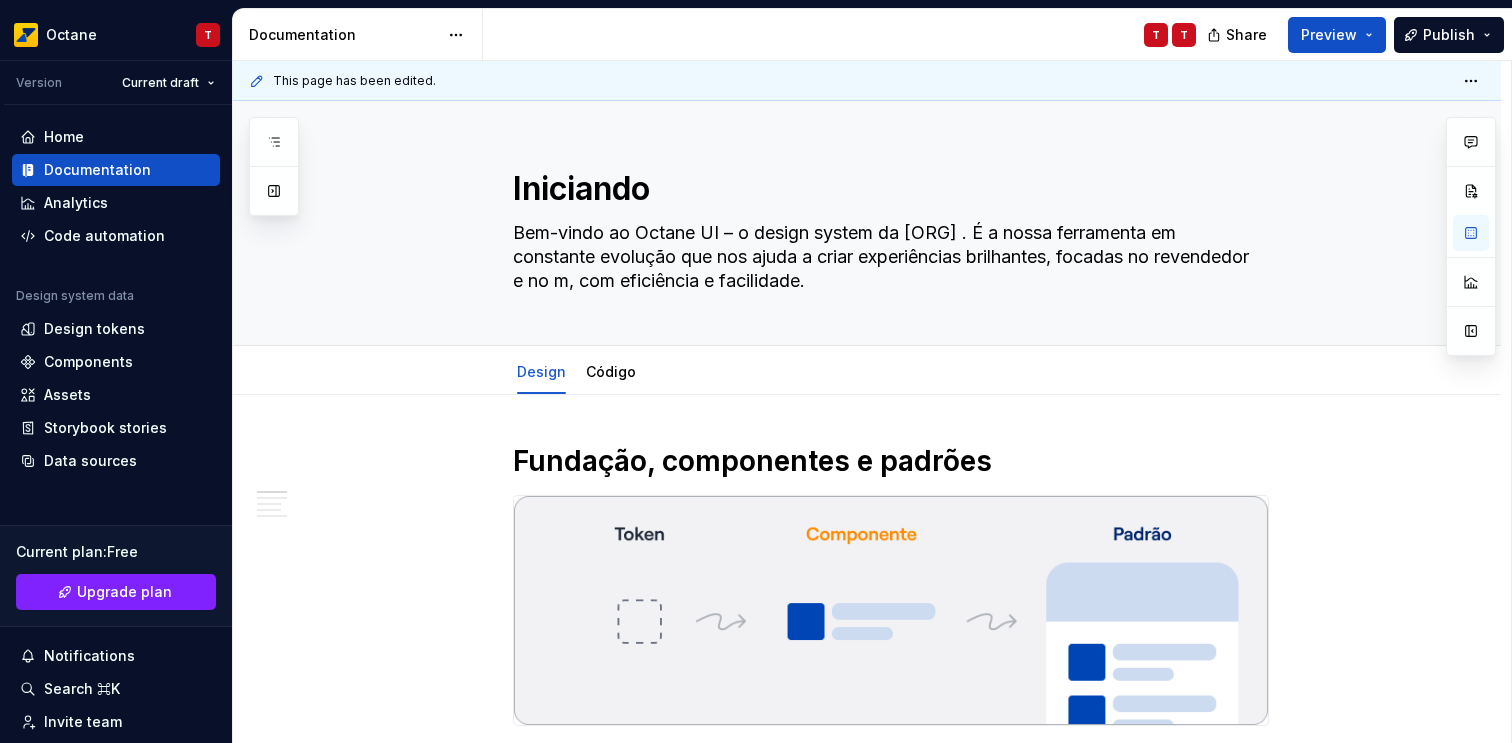 type on "*" 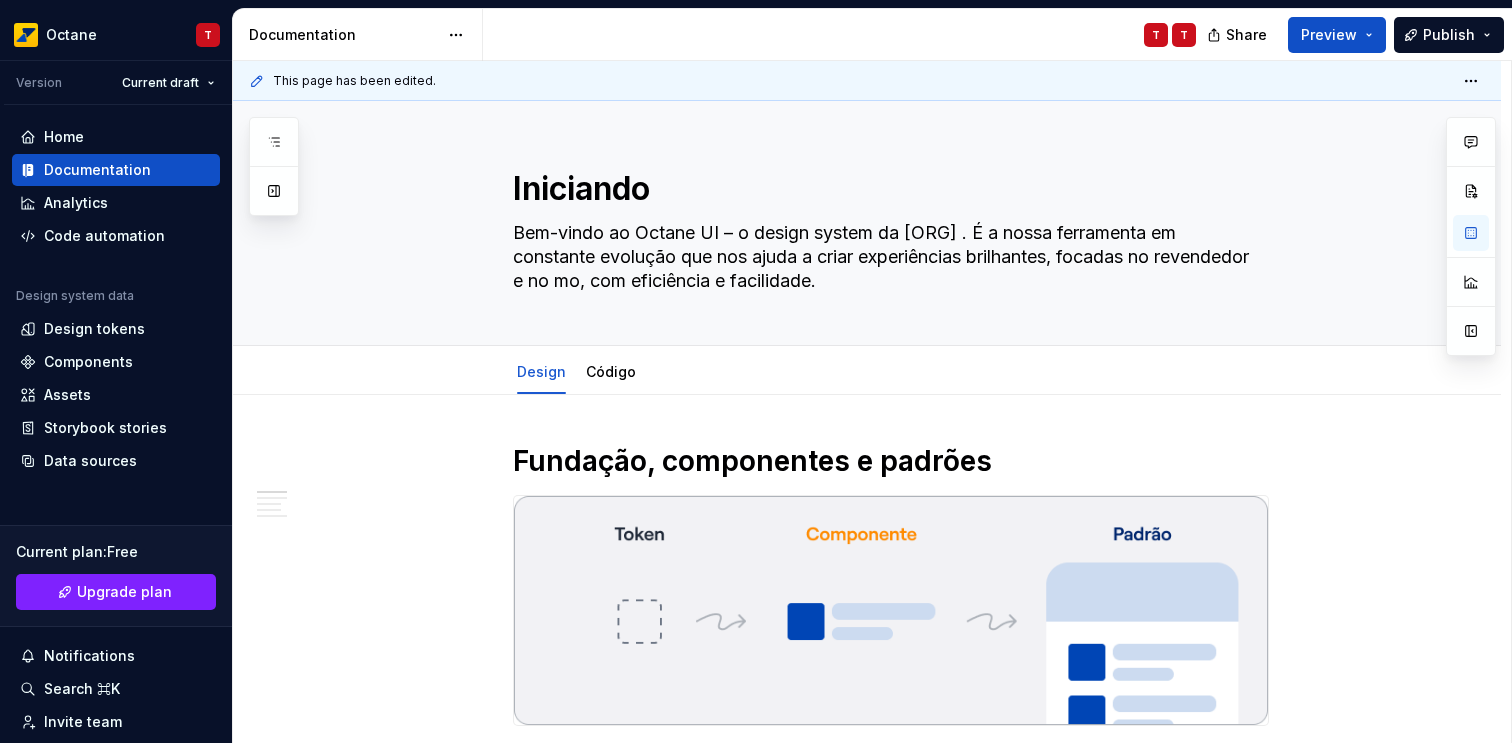 type on "*" 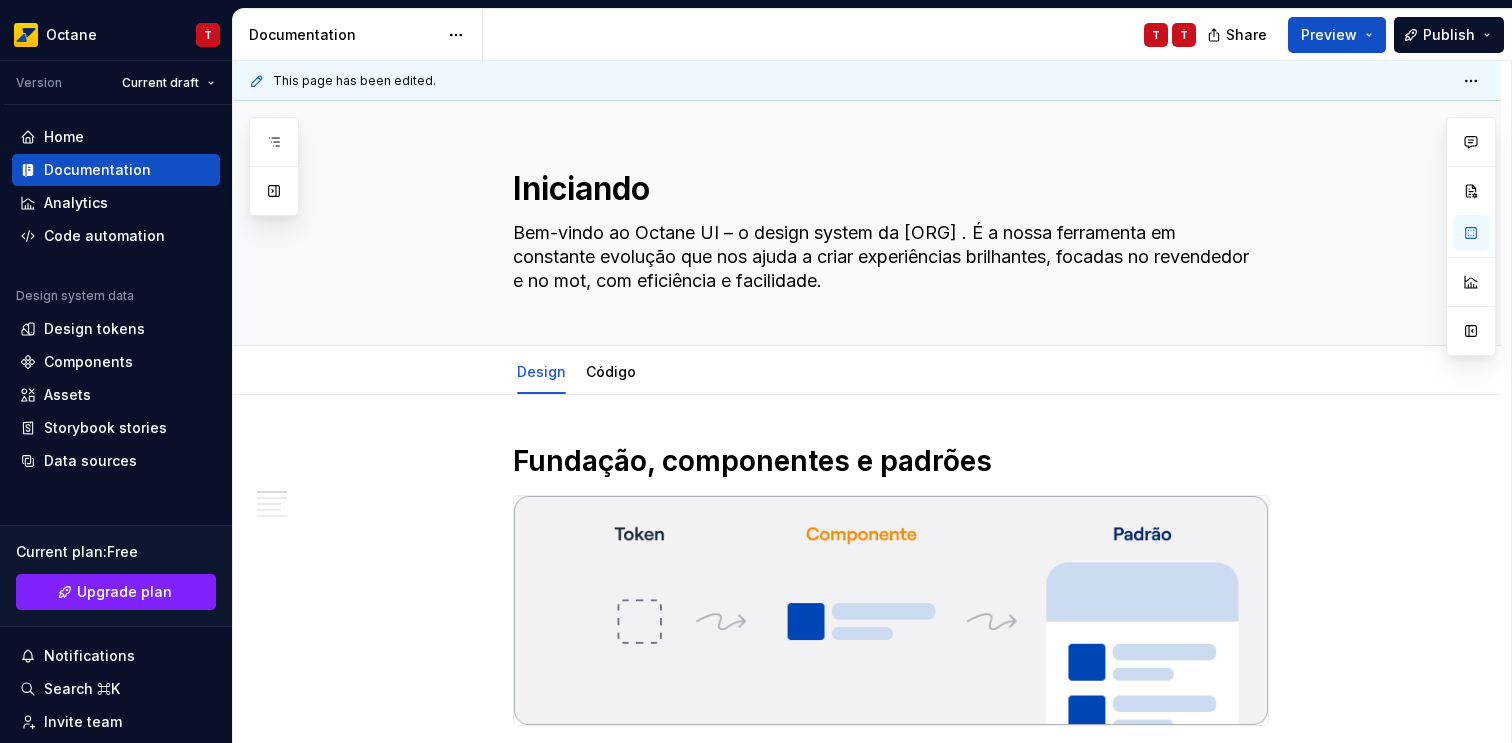 type on "*" 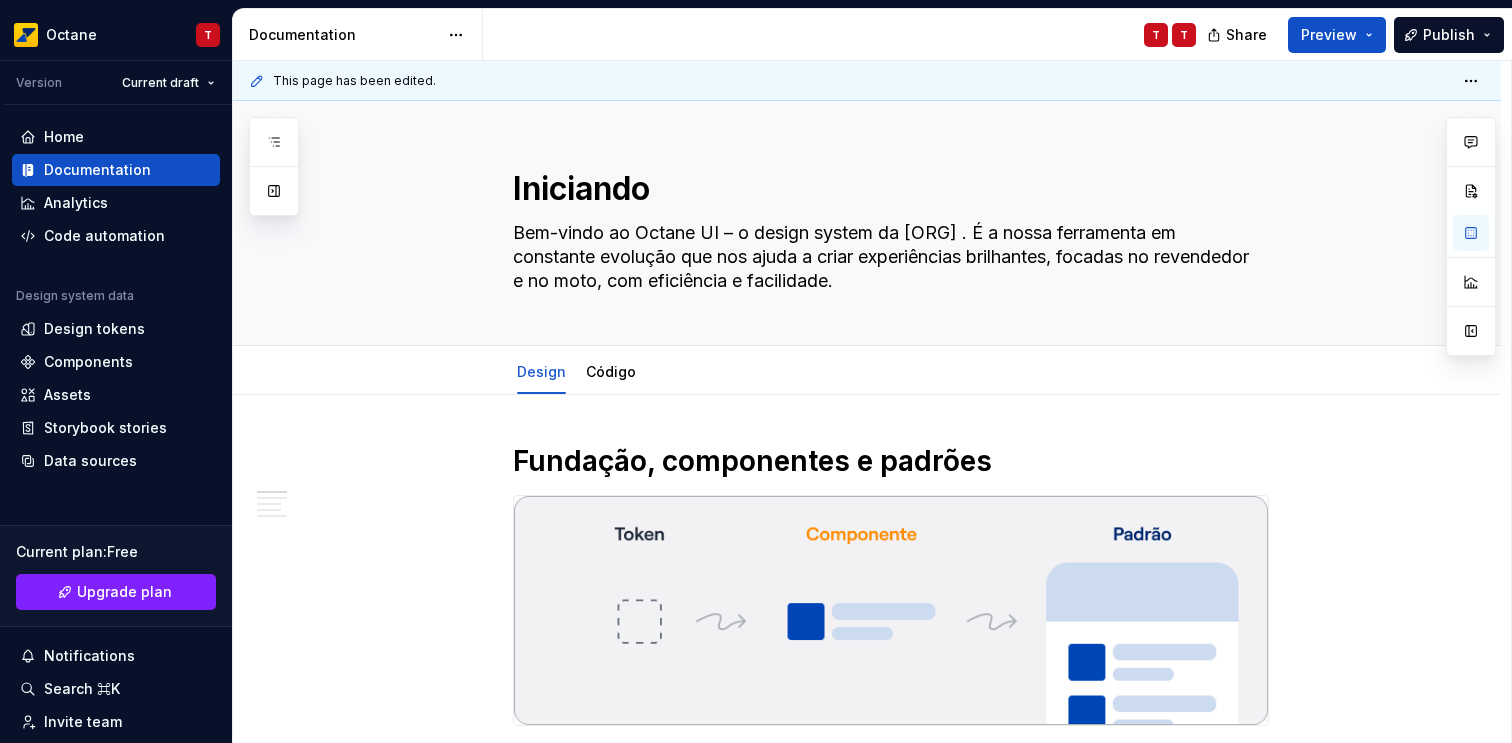type on "*" 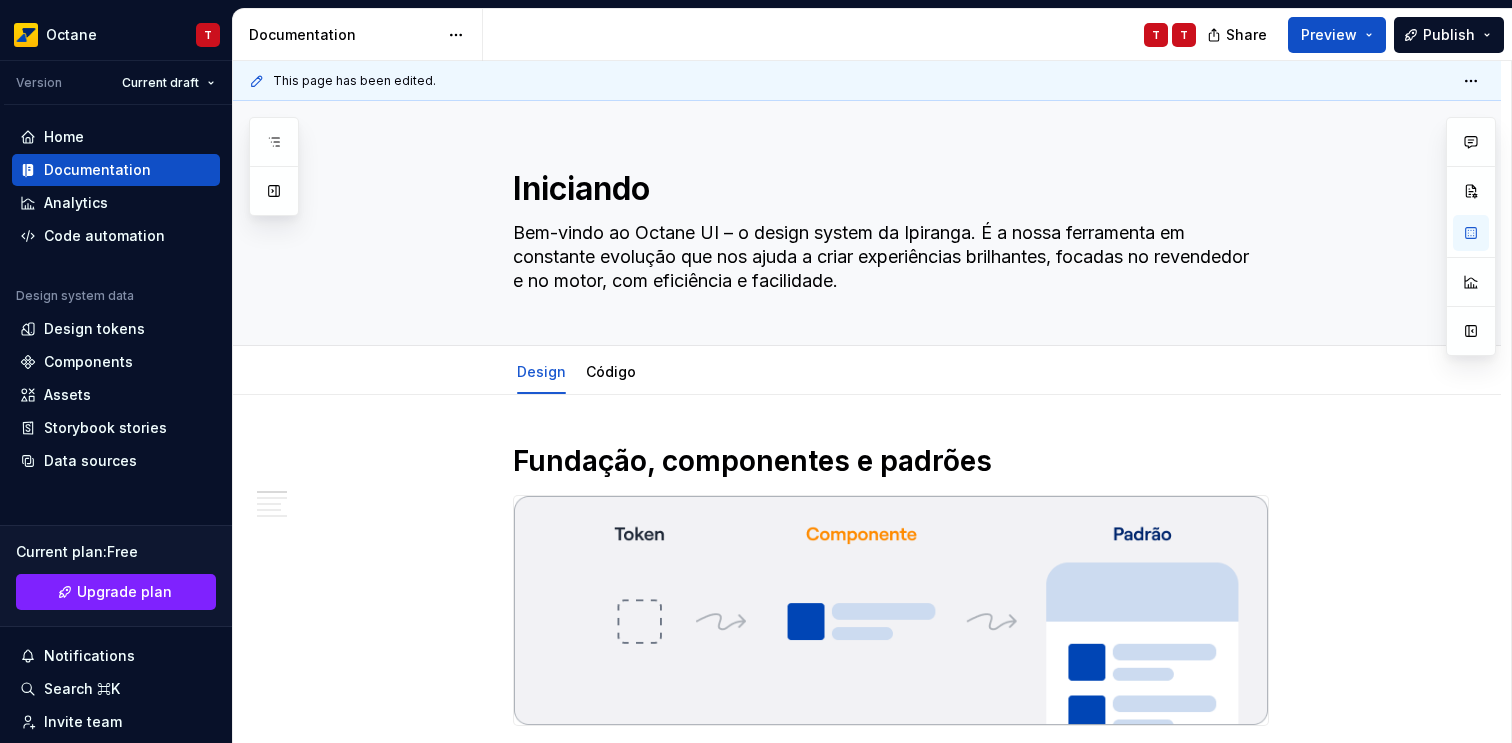 type on "*" 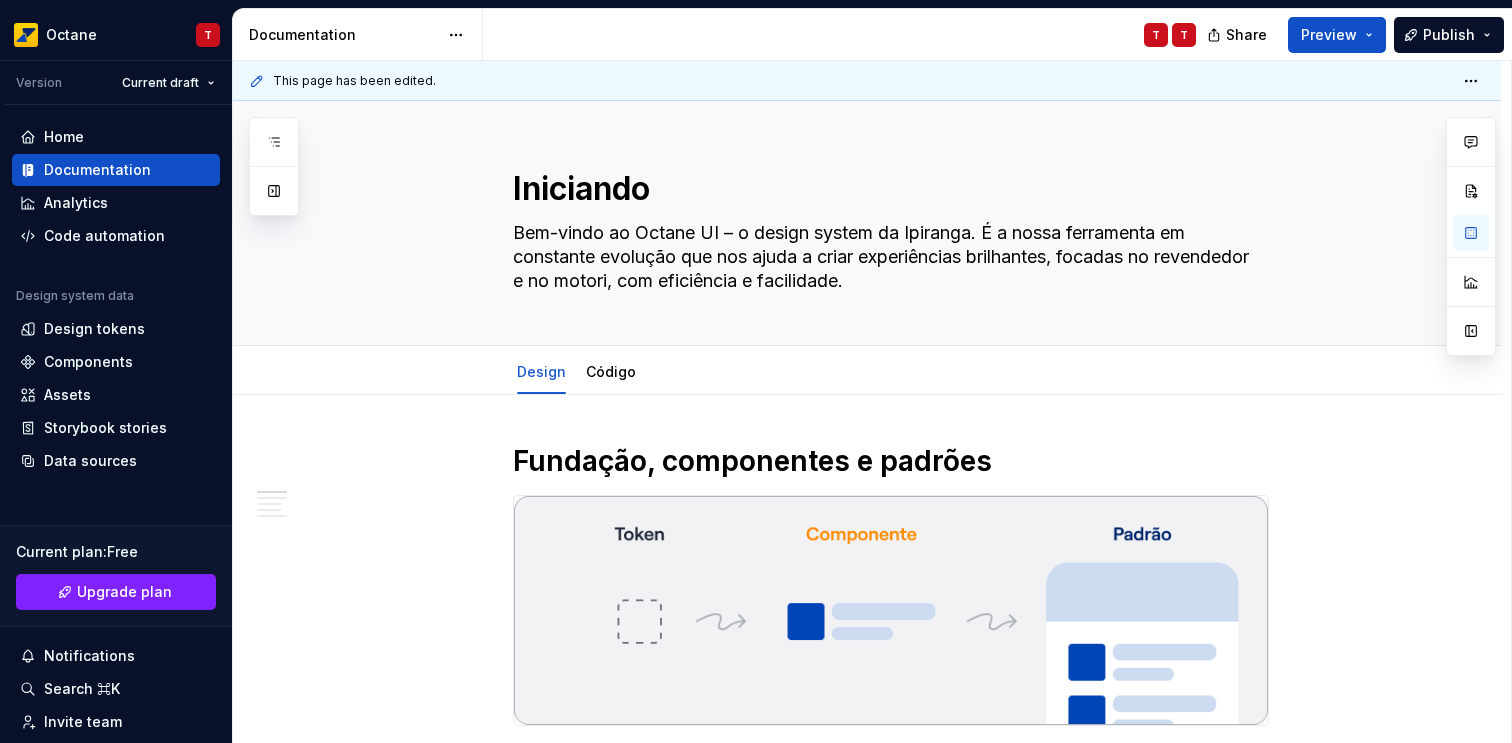 type on "*" 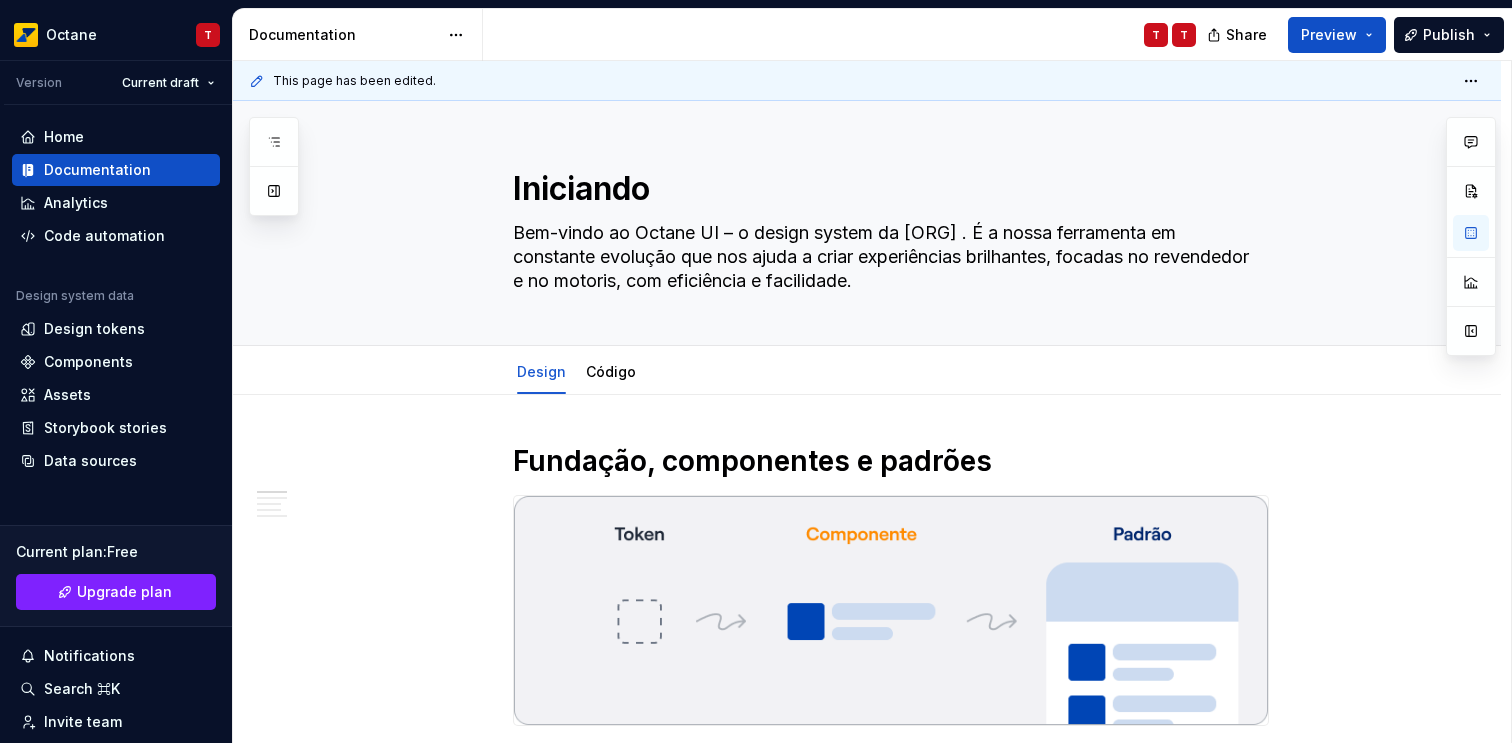 type on "*" 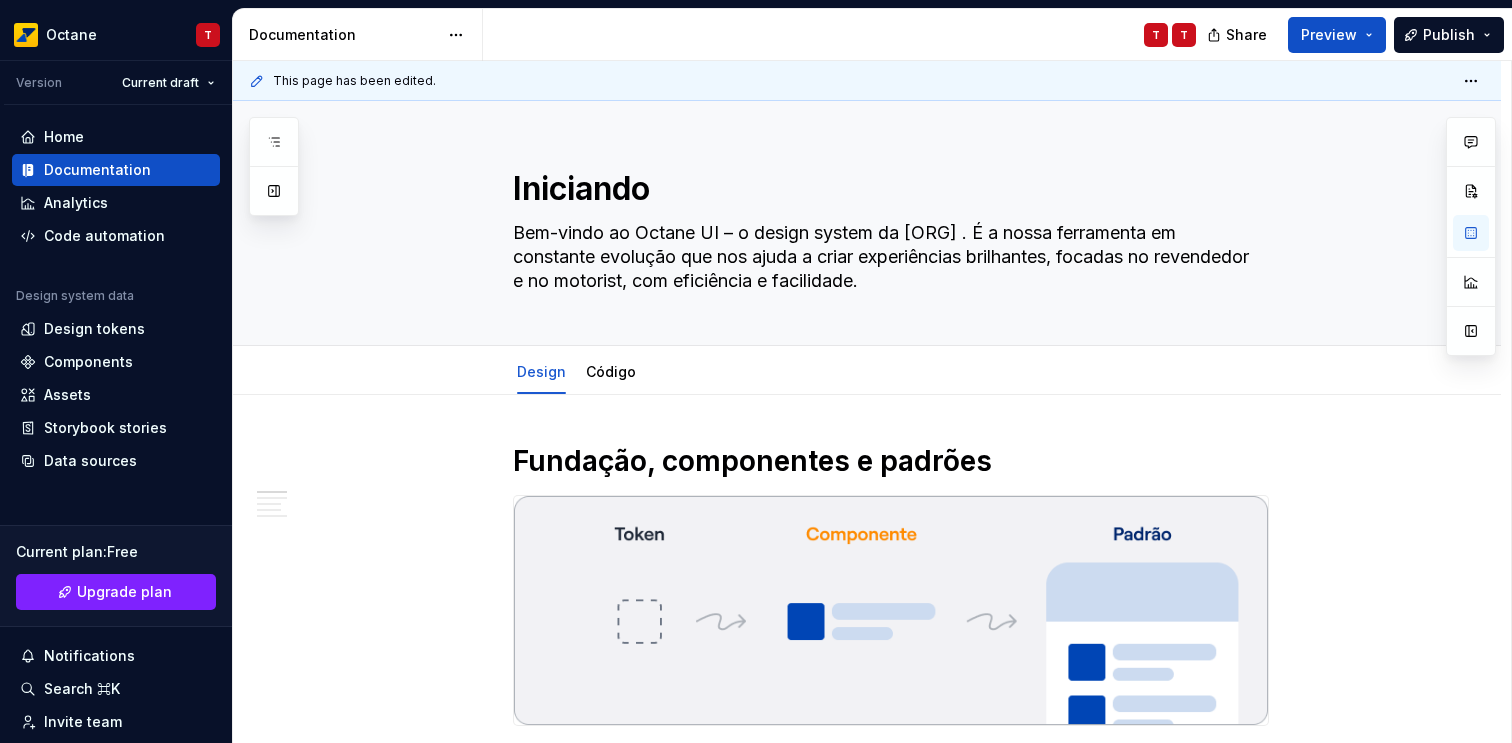type on "Bem-vindo ao Octane UI – o design system da [ORG] . É a nossa ferramenta em constante evolução que nos ajuda a criar experiências brilhantes, focadas no revendedor e no motorista, com eficiência e facilidade." 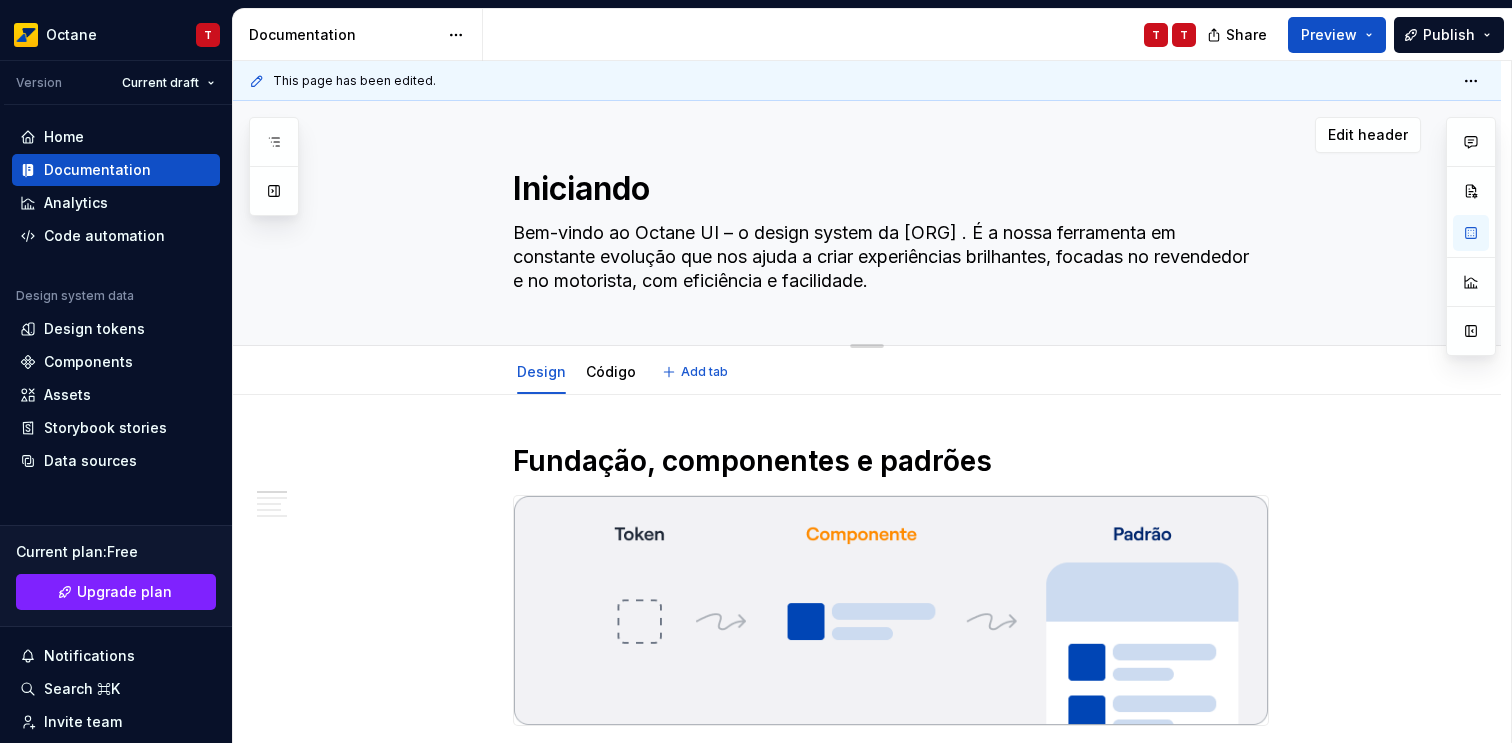 scroll, scrollTop: 208, scrollLeft: 0, axis: vertical 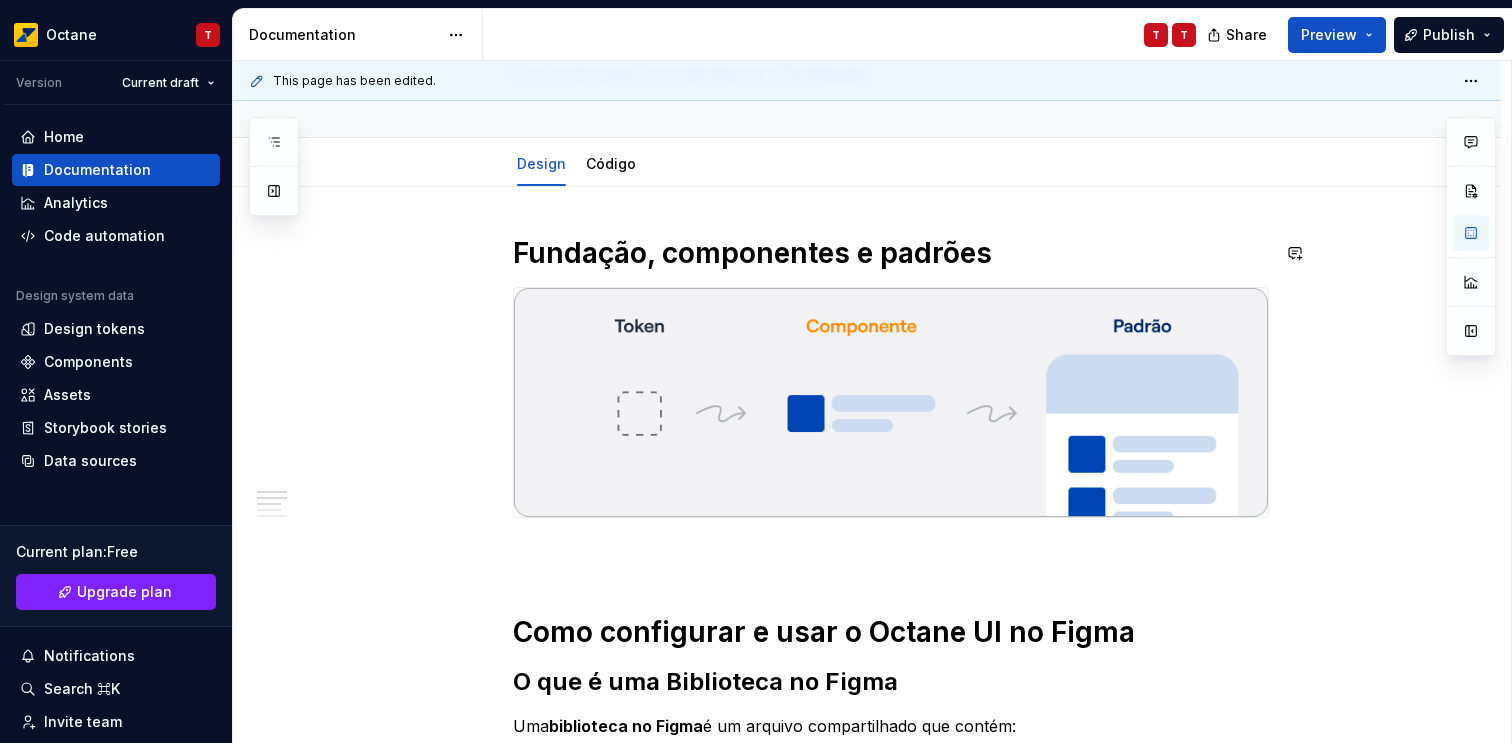 type on "*" 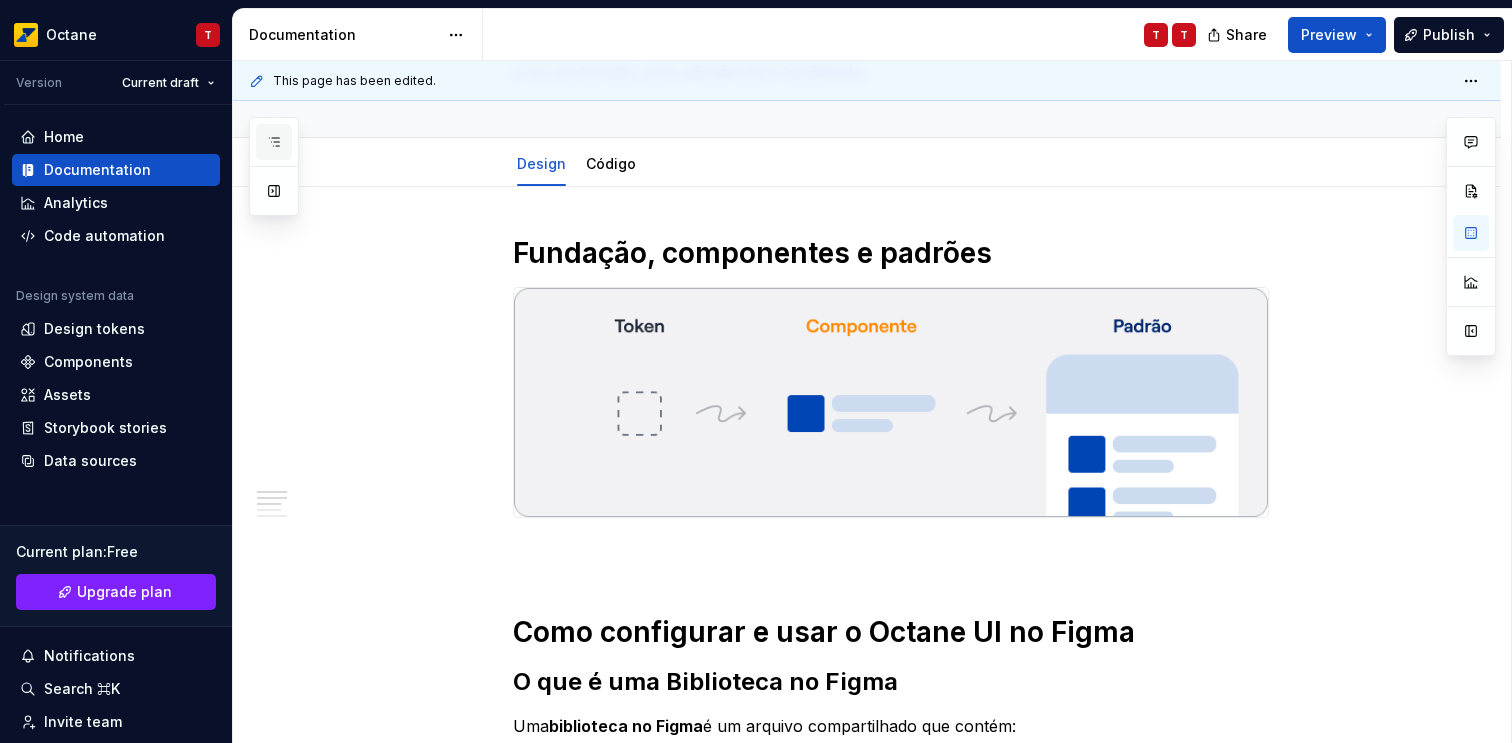 type on "Bem-vindo ao Octane UI – o design system da [ORG] . É a nossa ferramenta em constante evolução que nos ajuda a criar experiências brilhantes, focadas no revendedor e no motorista, com eficiência e facilidade." 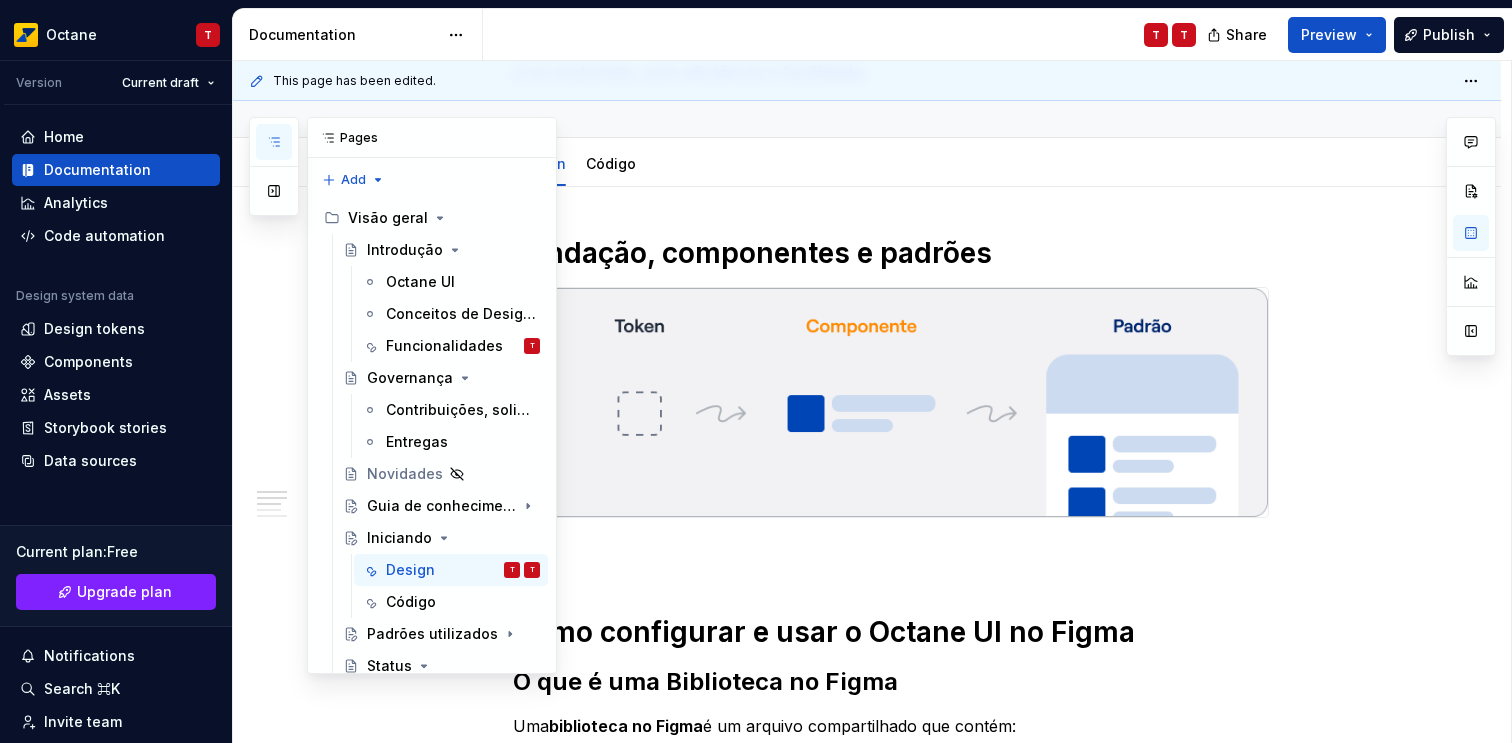 click at bounding box center [274, 142] 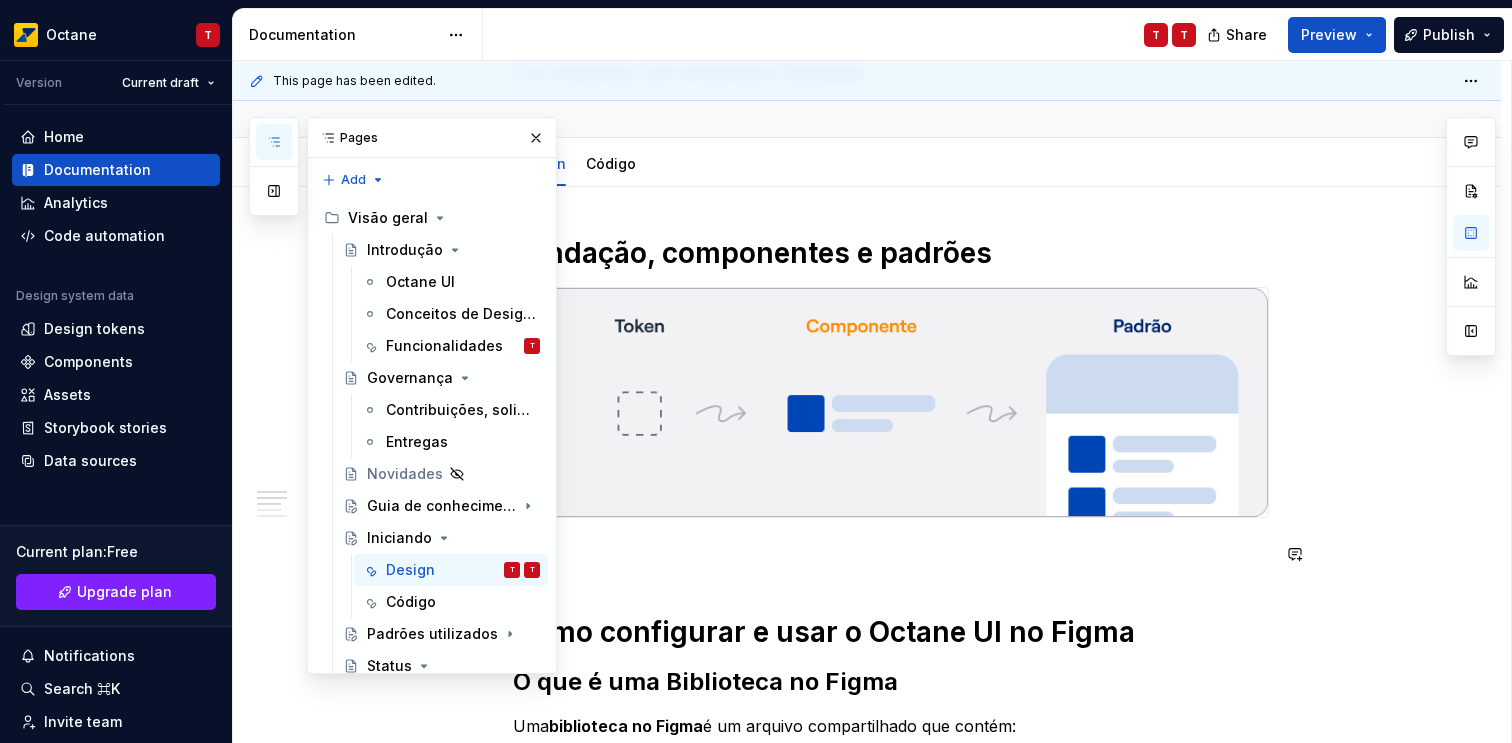 click on "**********" at bounding box center (891, 1005) 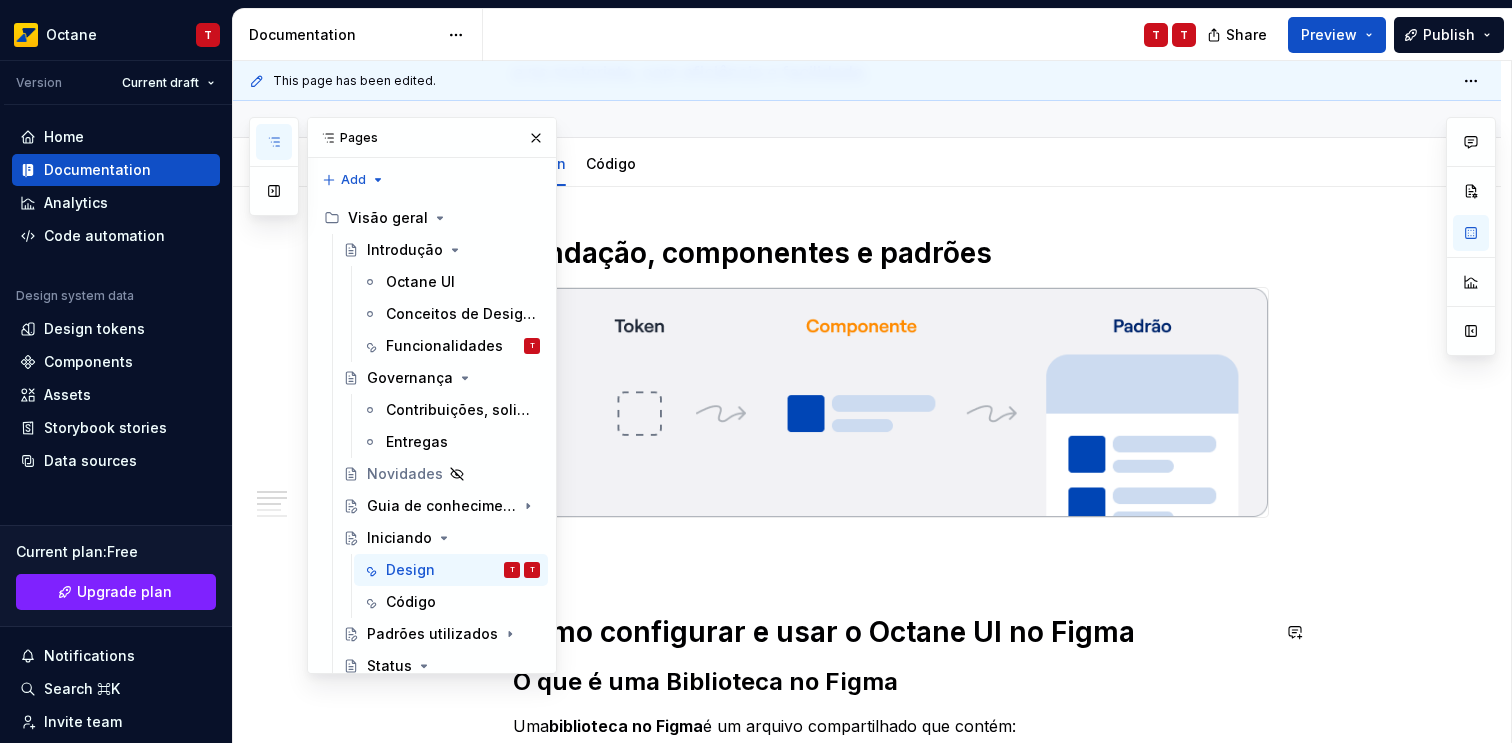 click on "**********" at bounding box center (867, 1104) 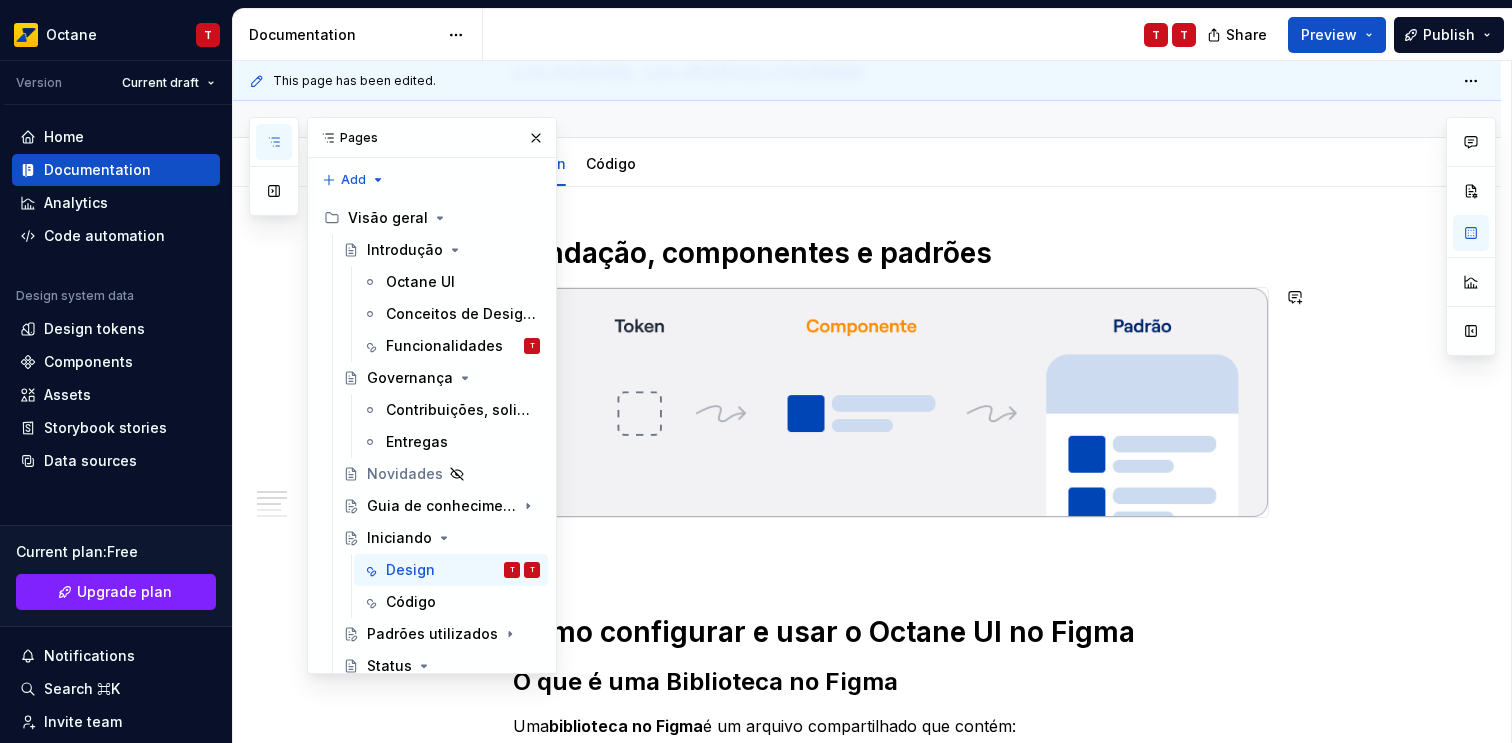 click on "**********" at bounding box center [867, 1104] 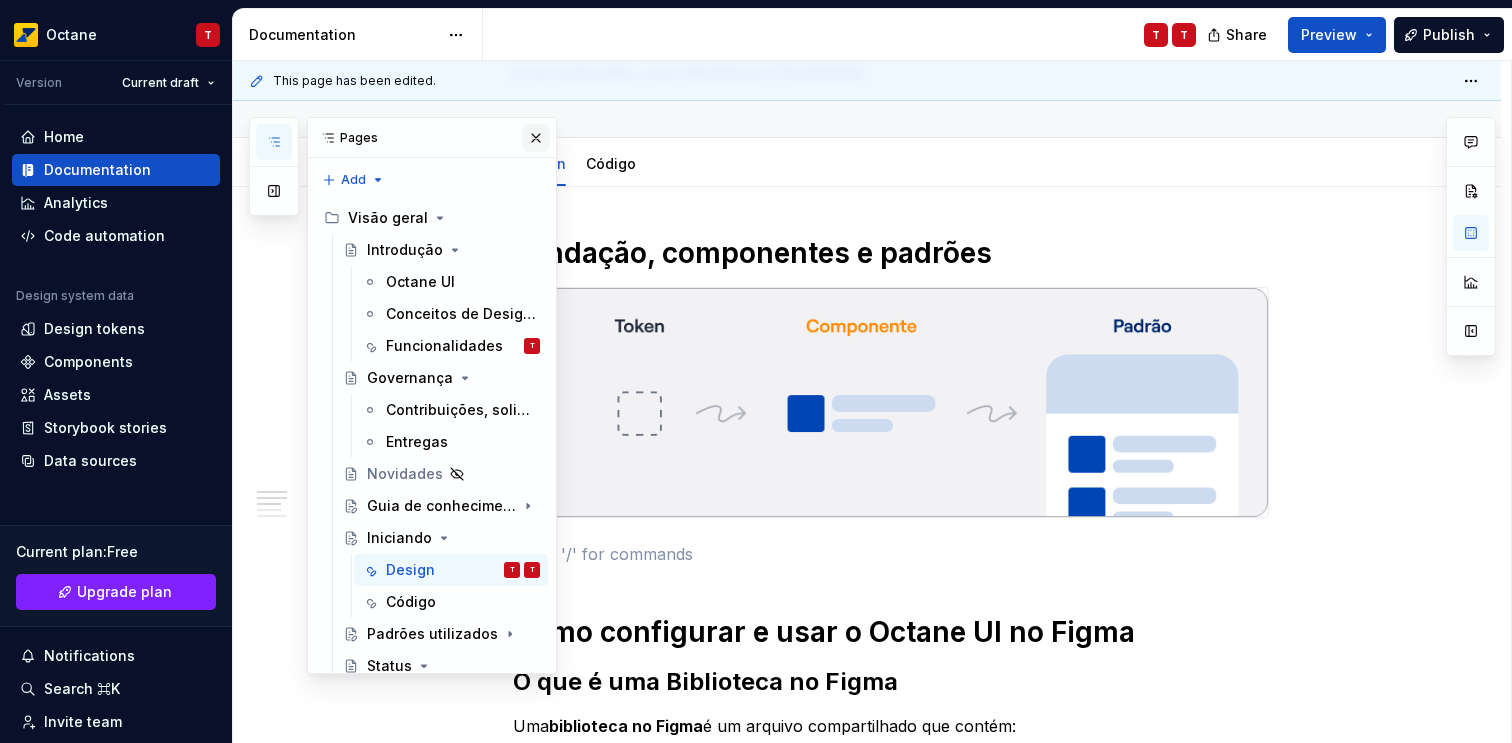 click at bounding box center [536, 138] 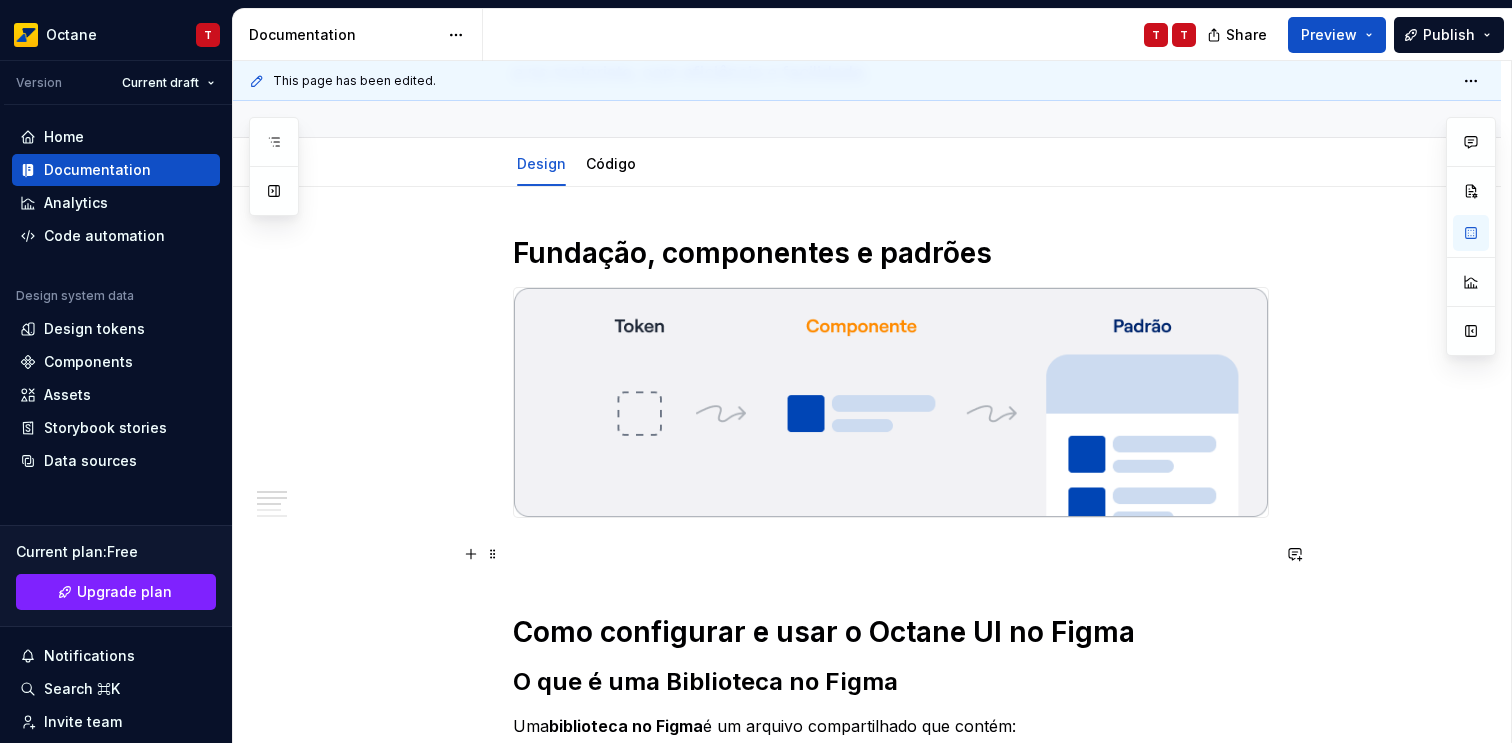 click at bounding box center [891, 554] 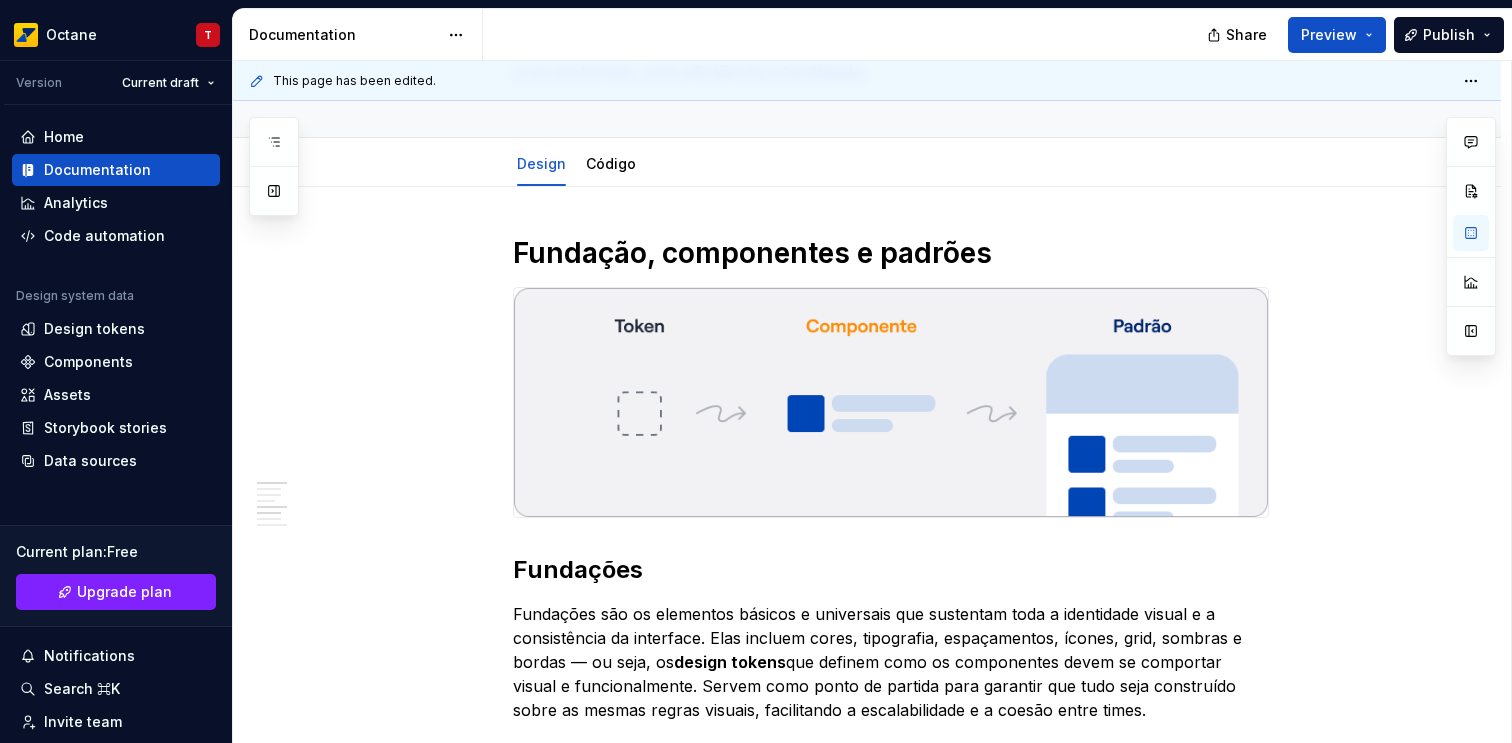 type on "*" 